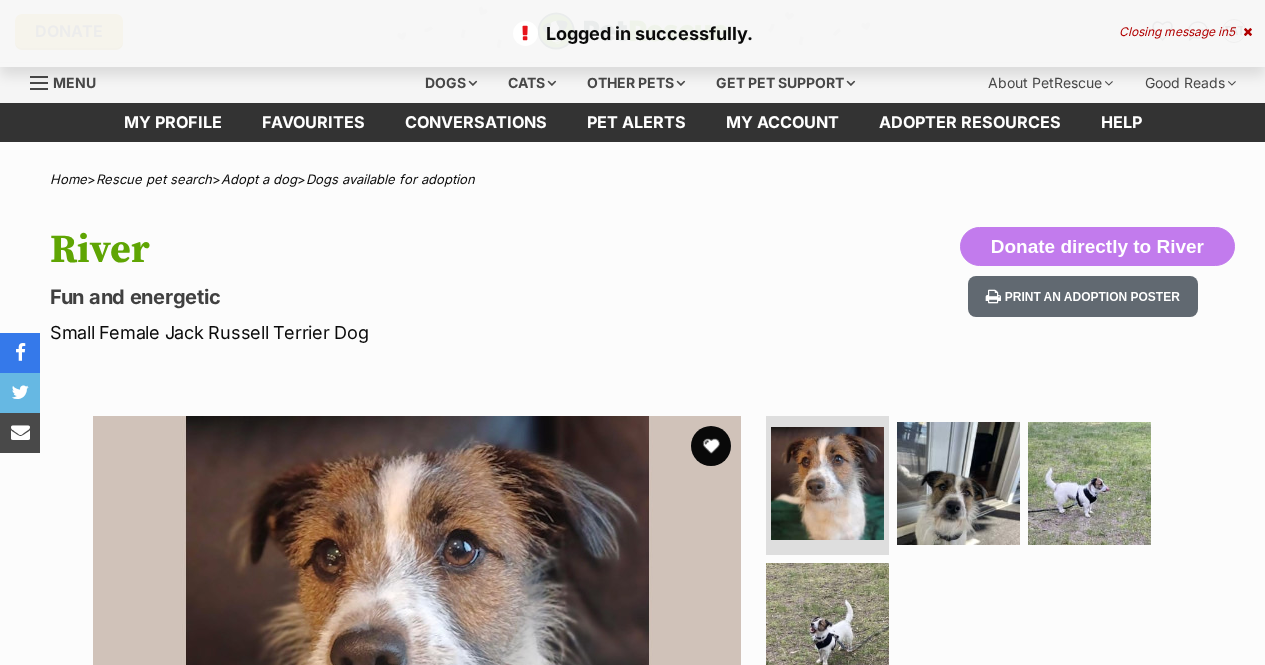 scroll, scrollTop: 0, scrollLeft: 0, axis: both 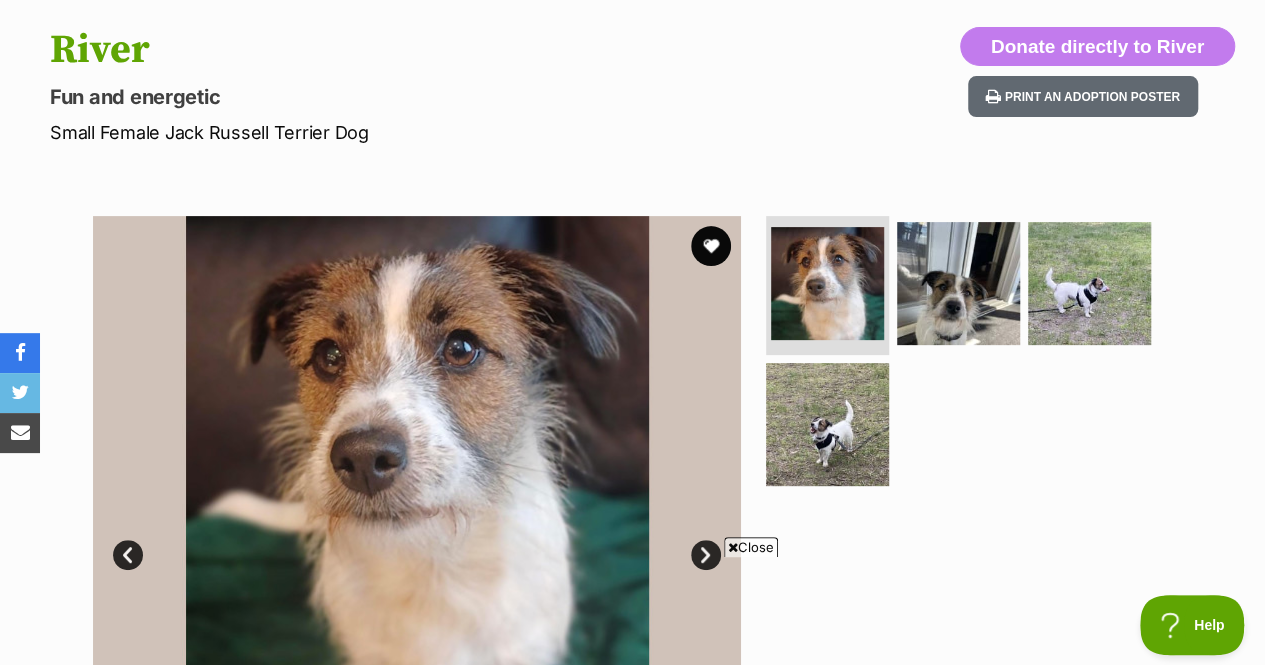 click at bounding box center [733, 547] 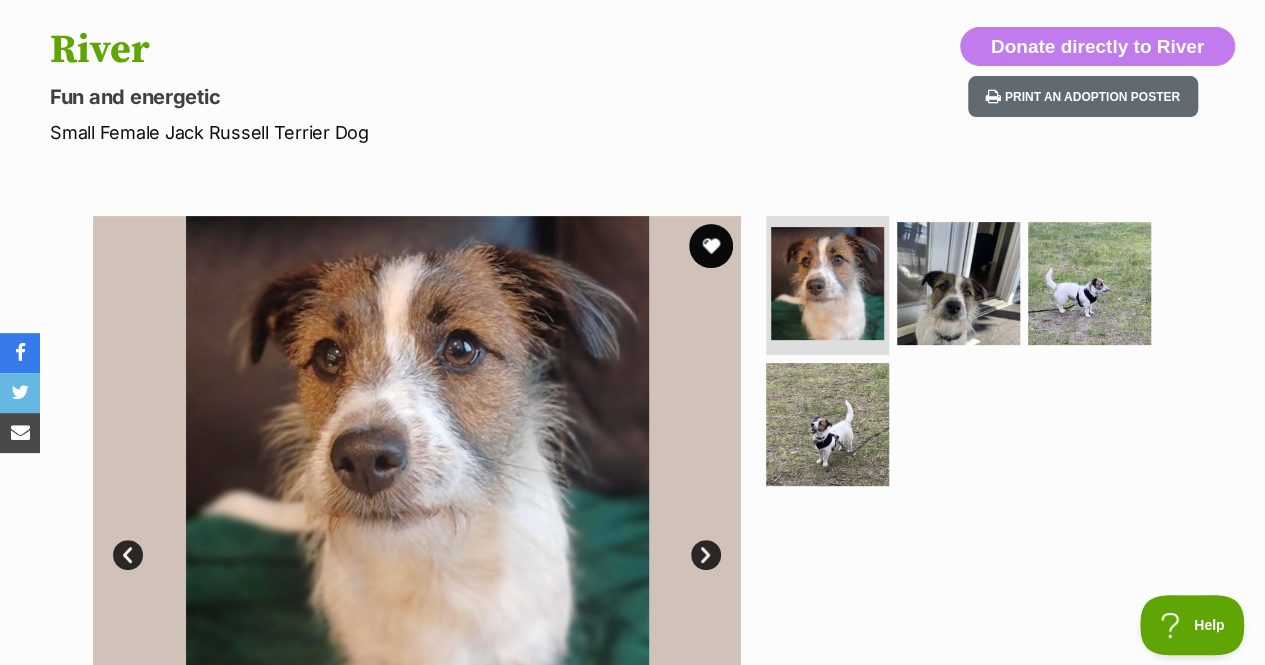 click at bounding box center (711, 246) 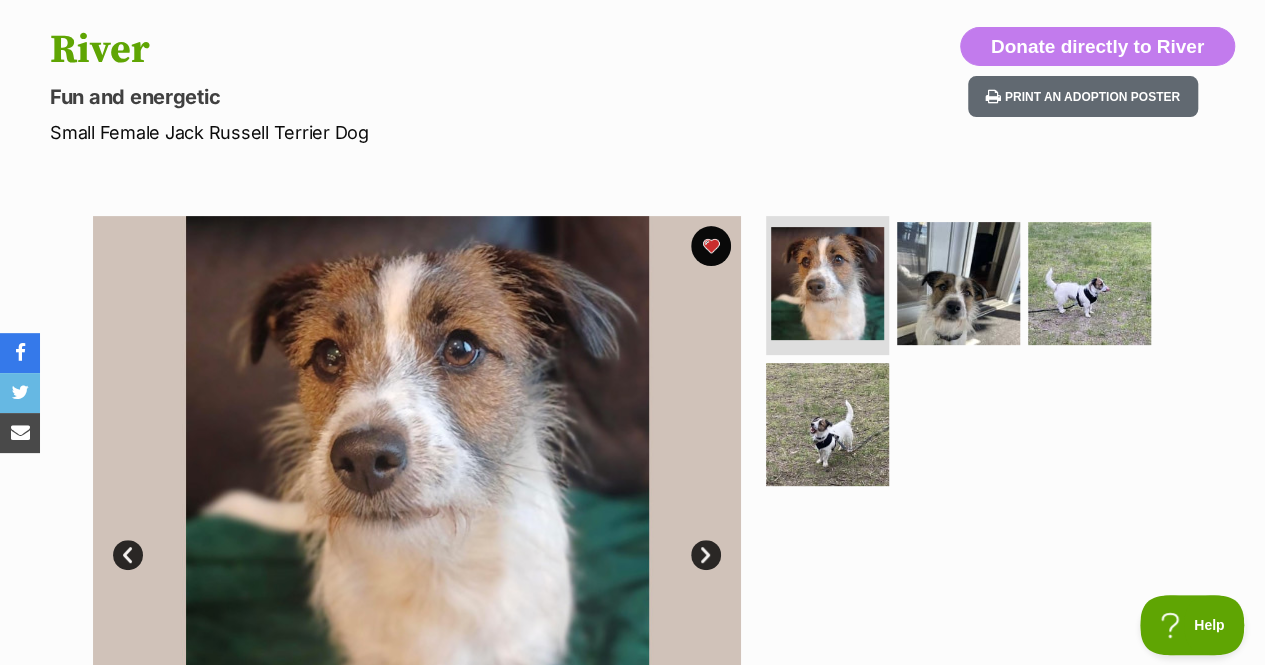 scroll, scrollTop: 0, scrollLeft: 0, axis: both 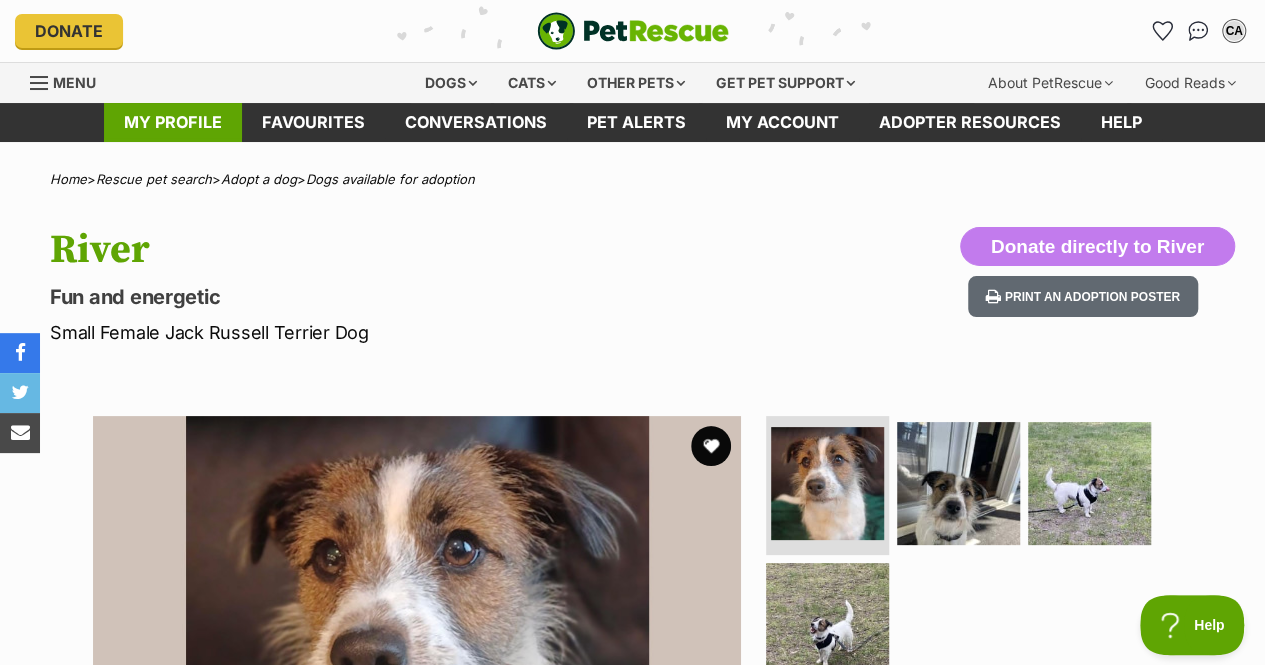 drag, startPoint x: 162, startPoint y: 118, endPoint x: 173, endPoint y: 122, distance: 11.7046995 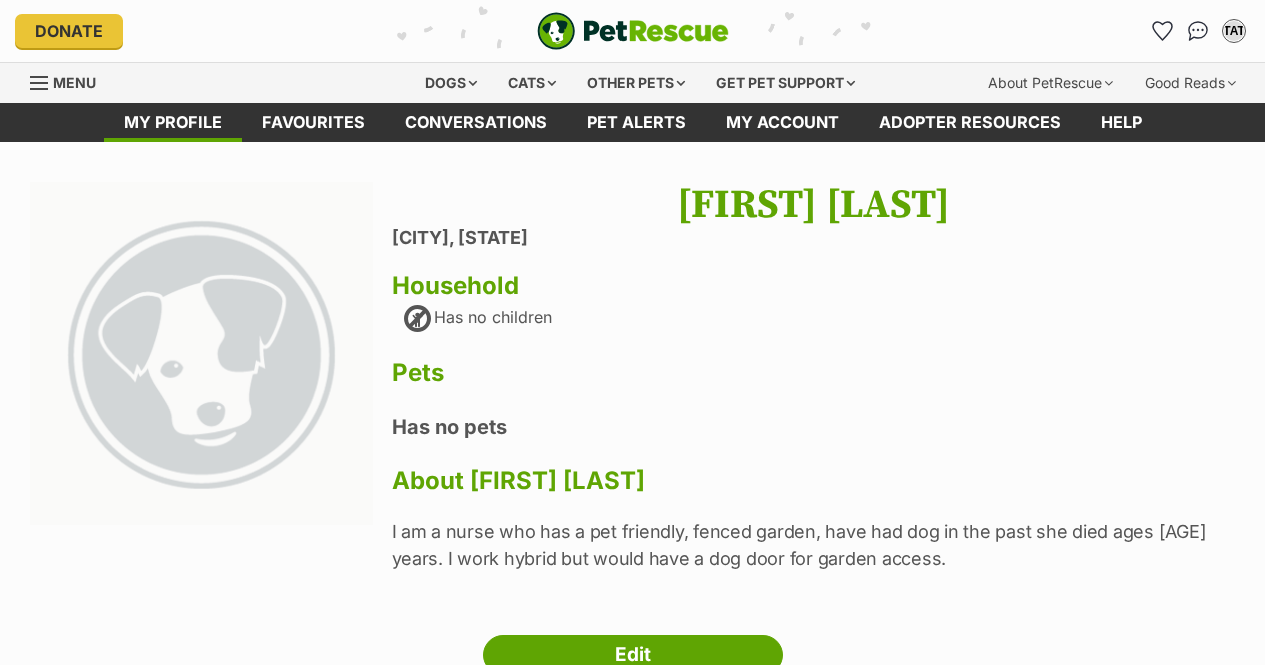 scroll, scrollTop: 0, scrollLeft: 0, axis: both 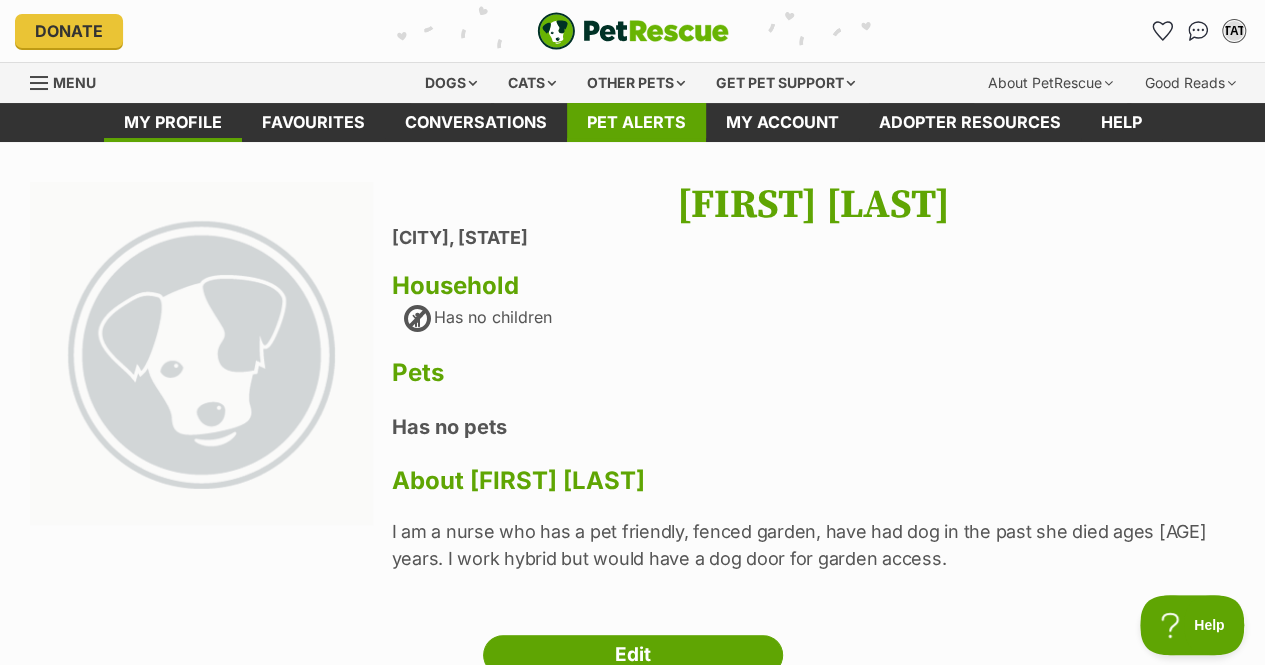 click on "Pet alerts" at bounding box center [636, 122] 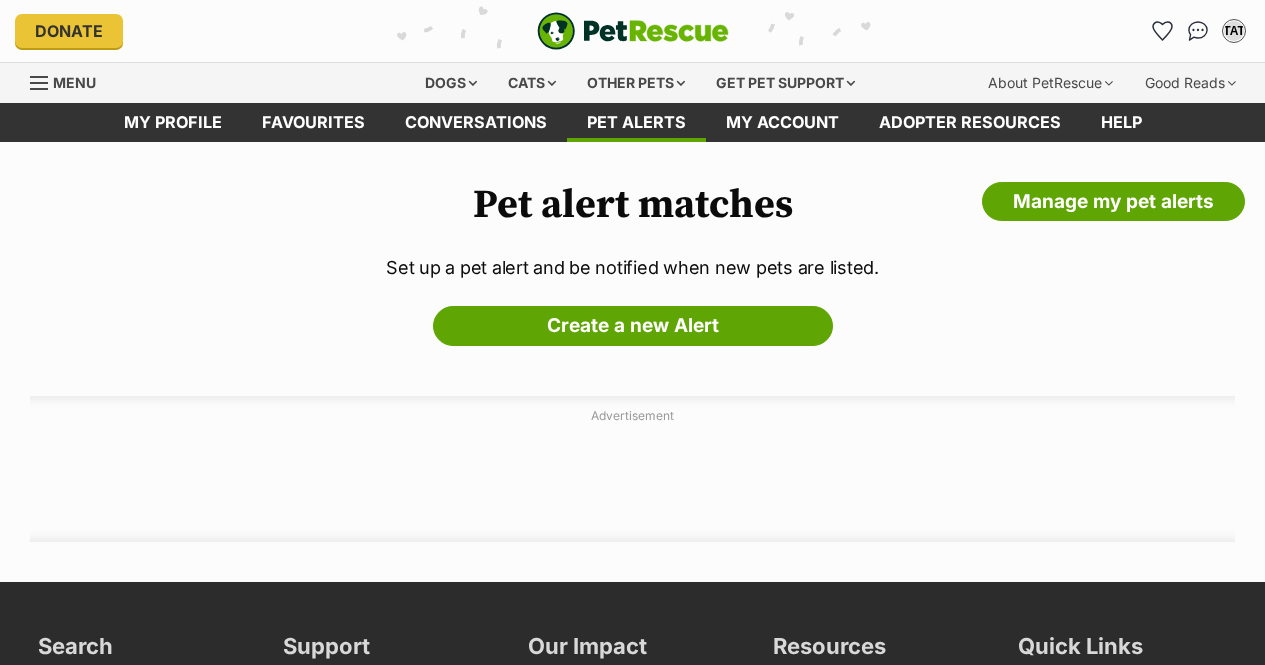 scroll, scrollTop: 0, scrollLeft: 0, axis: both 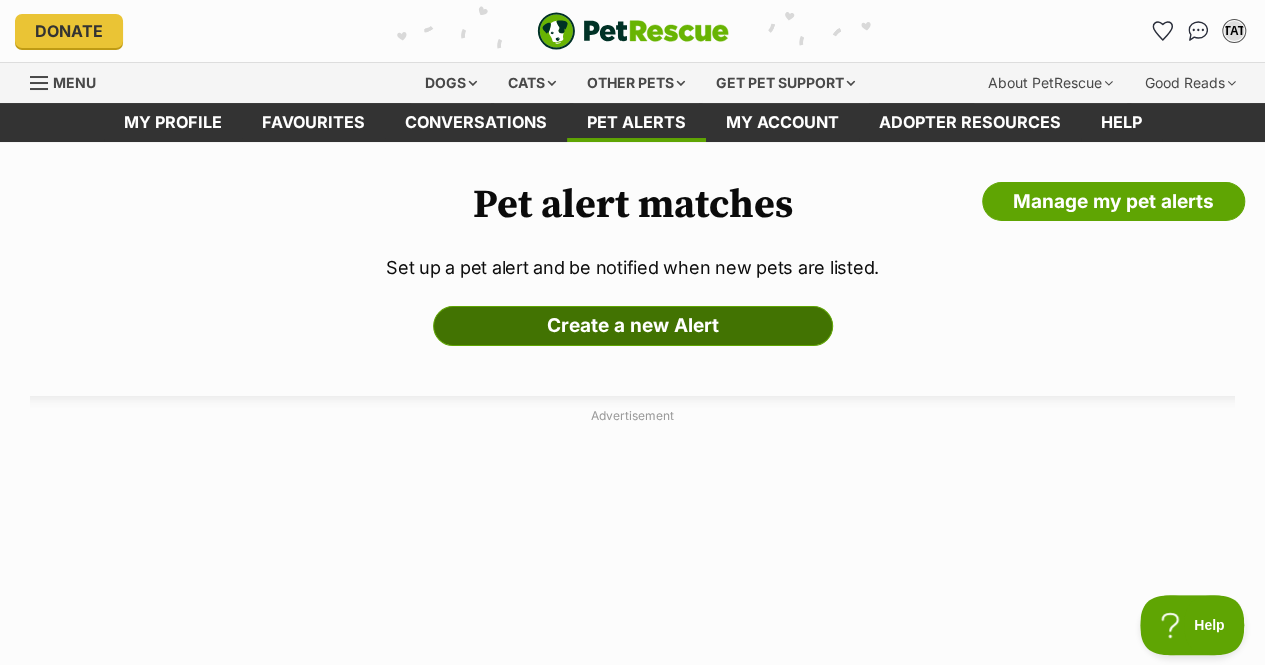 click on "Create a new Alert" at bounding box center [633, 326] 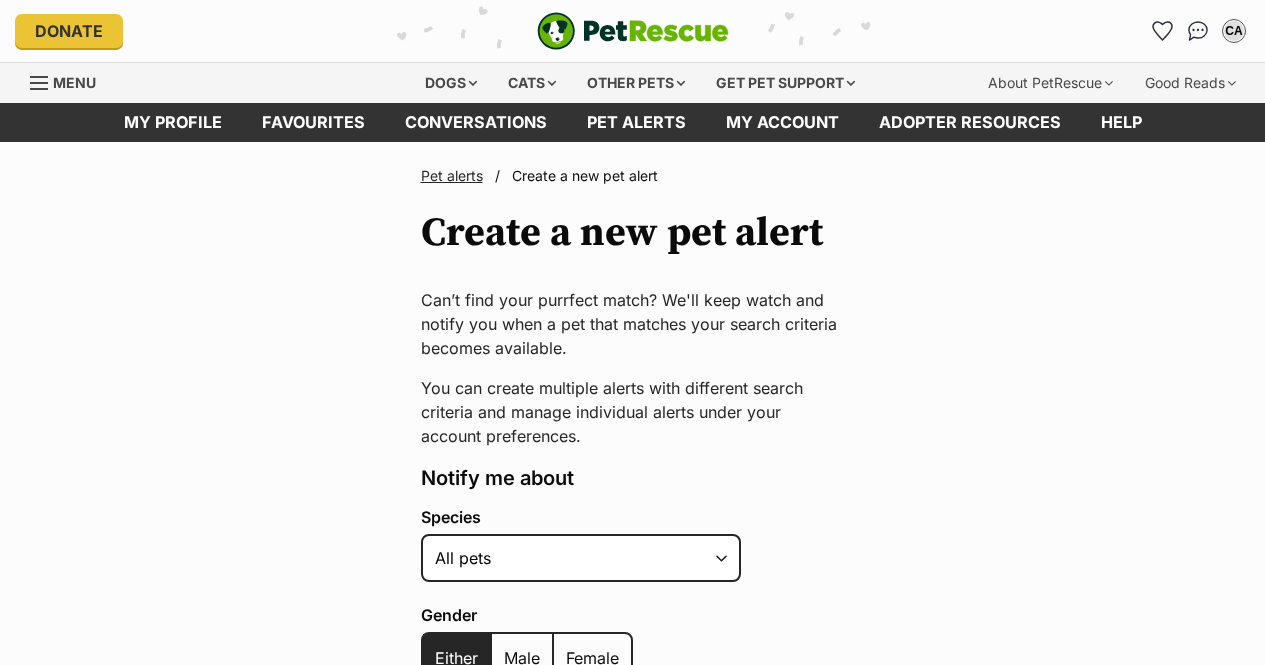 scroll, scrollTop: 0, scrollLeft: 0, axis: both 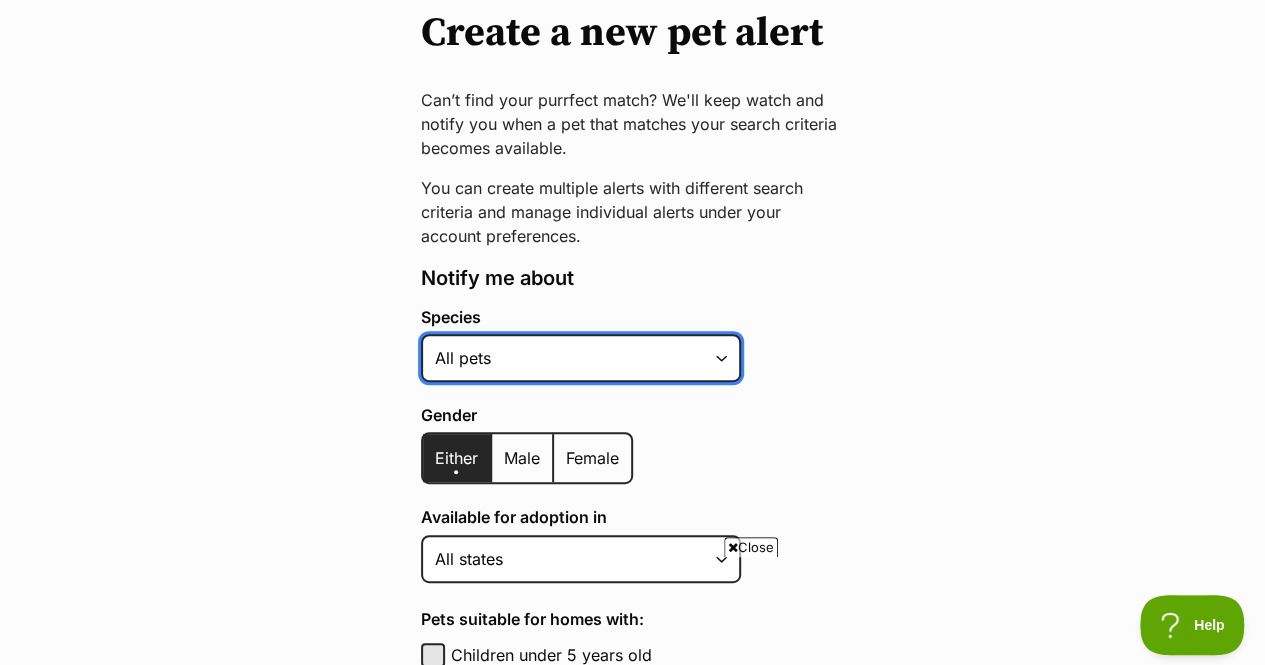 click on "Alpaca
Bird
Cat
Chicken
Cow
Dog
Donkey
Duck
Ferret
Fish
Goat
Goose
Guinea Fowl
Guinea Pig
Hamster
Hermit Crab
Horse
Lizard
Mouse
Pig
Python
Rabbit
Rat
Sheep
Turkey
Turtle
All pets" at bounding box center [581, 358] 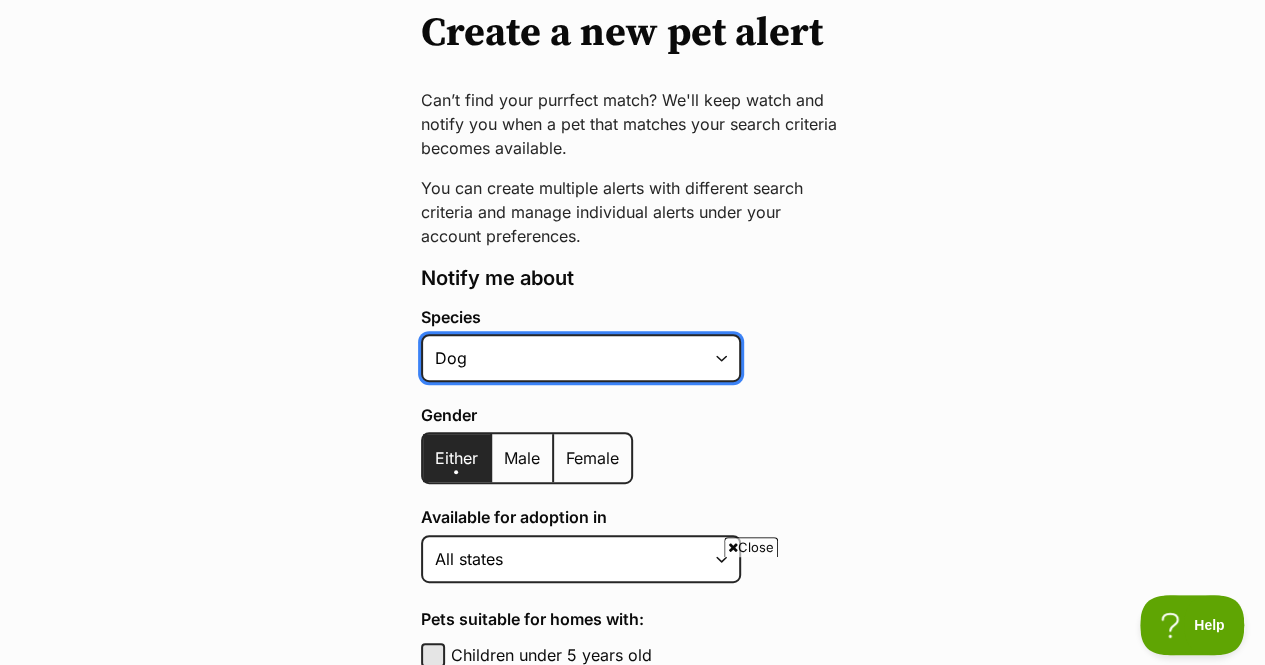 click on "Alpaca
Bird
Cat
Chicken
Cow
Dog
Donkey
Duck
Ferret
Fish
Goat
Goose
Guinea Fowl
Guinea Pig
Hamster
Hermit Crab
Horse
Lizard
Mouse
Pig
Python
Rabbit
Rat
Sheep
Turkey
Turtle
All pets" at bounding box center [581, 358] 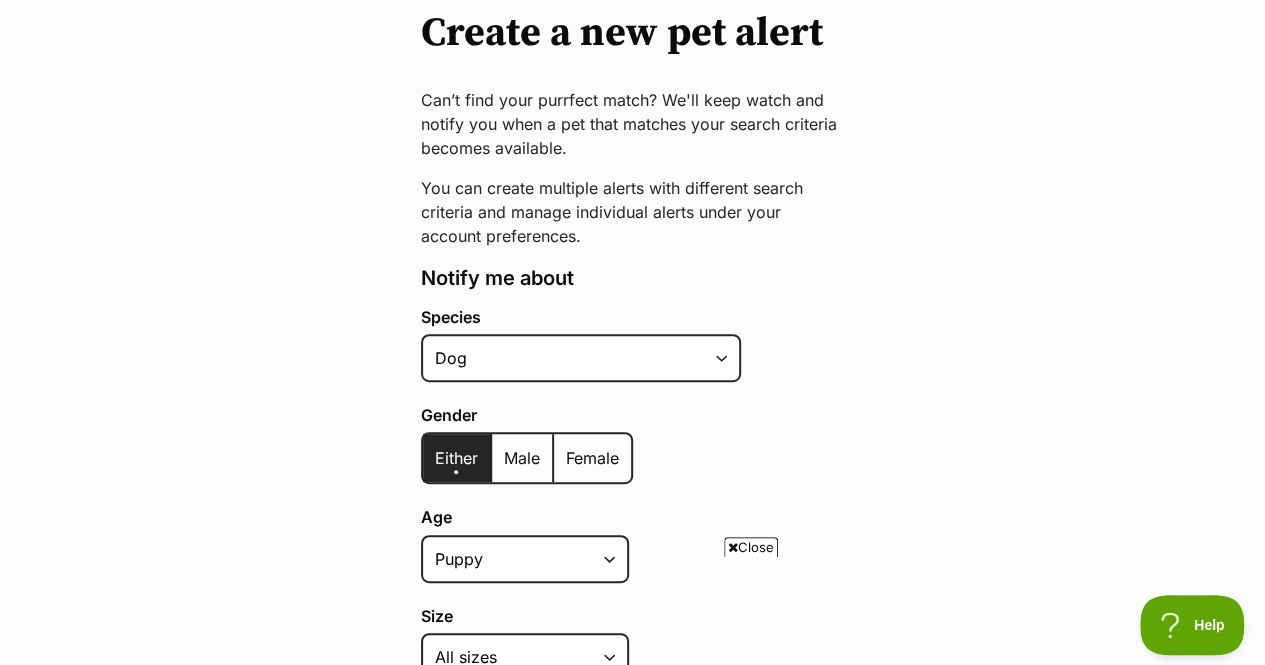 click on "Female" at bounding box center [592, 458] 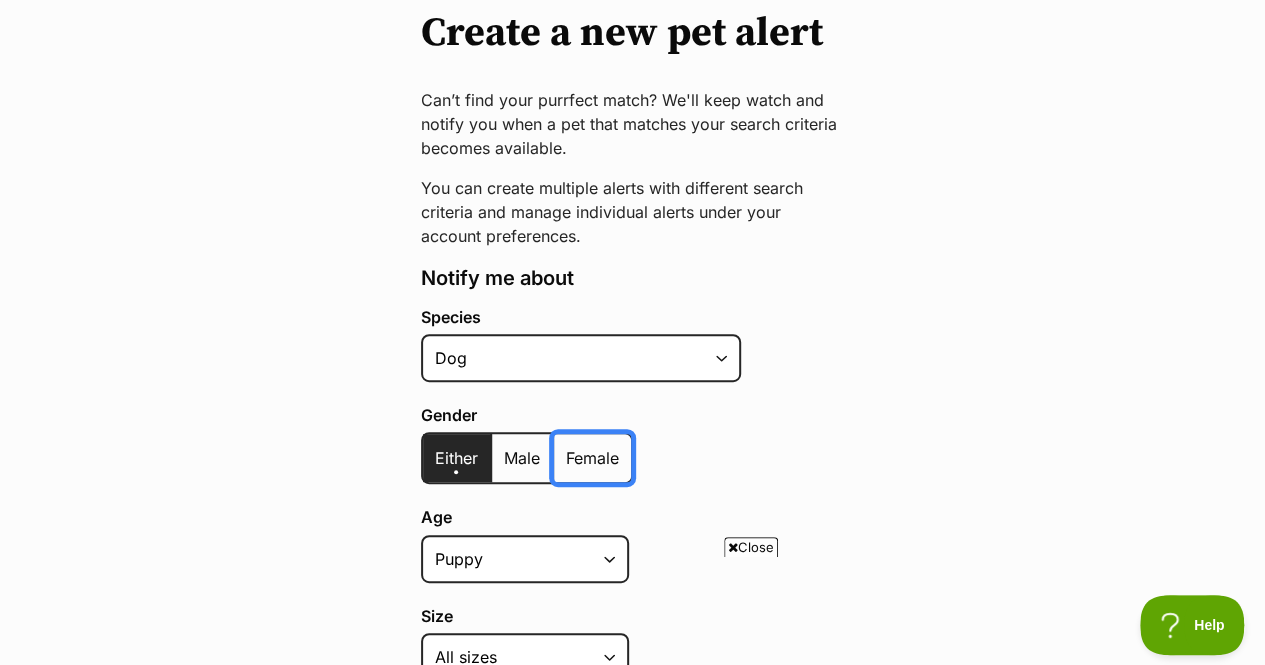 click on "Female" at bounding box center (565, 445) 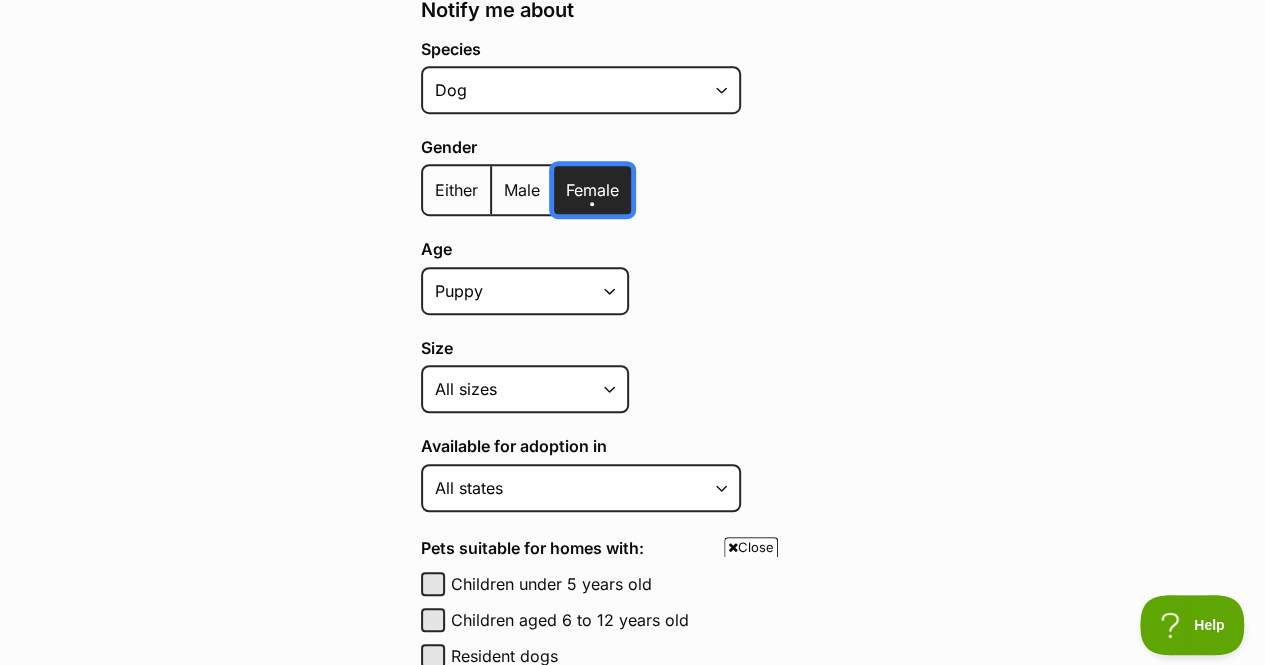scroll, scrollTop: 500, scrollLeft: 0, axis: vertical 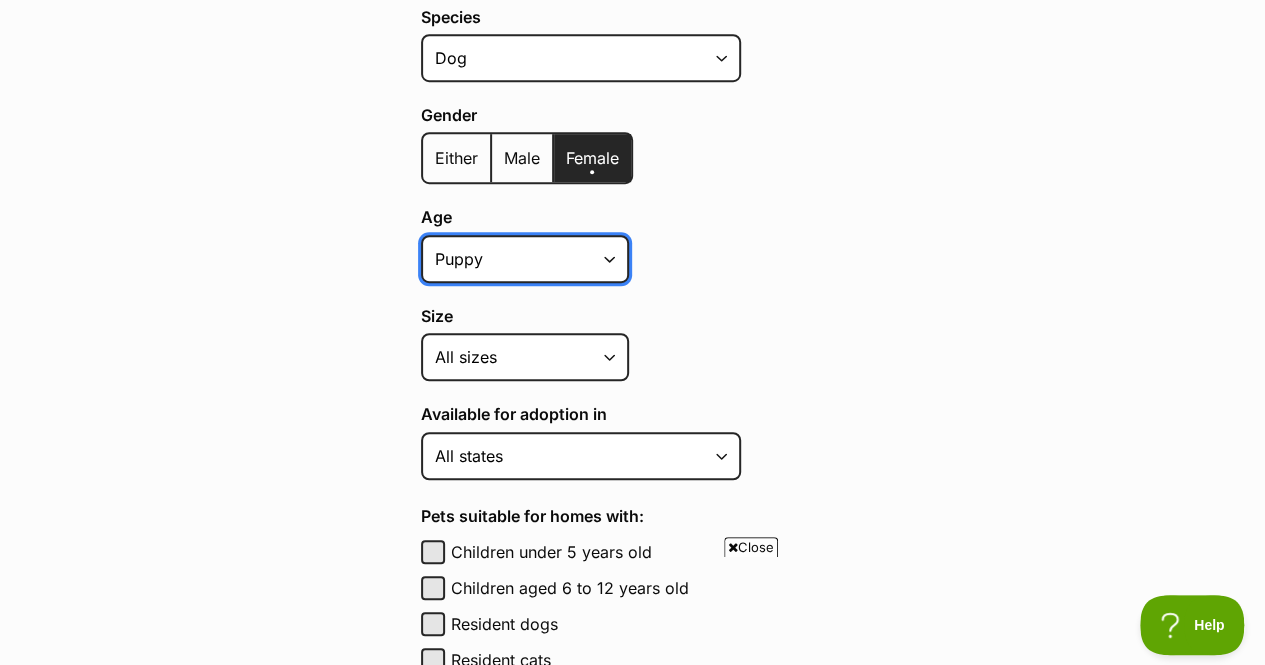 click on "Puppy Adult Senior All ages" at bounding box center [525, 259] 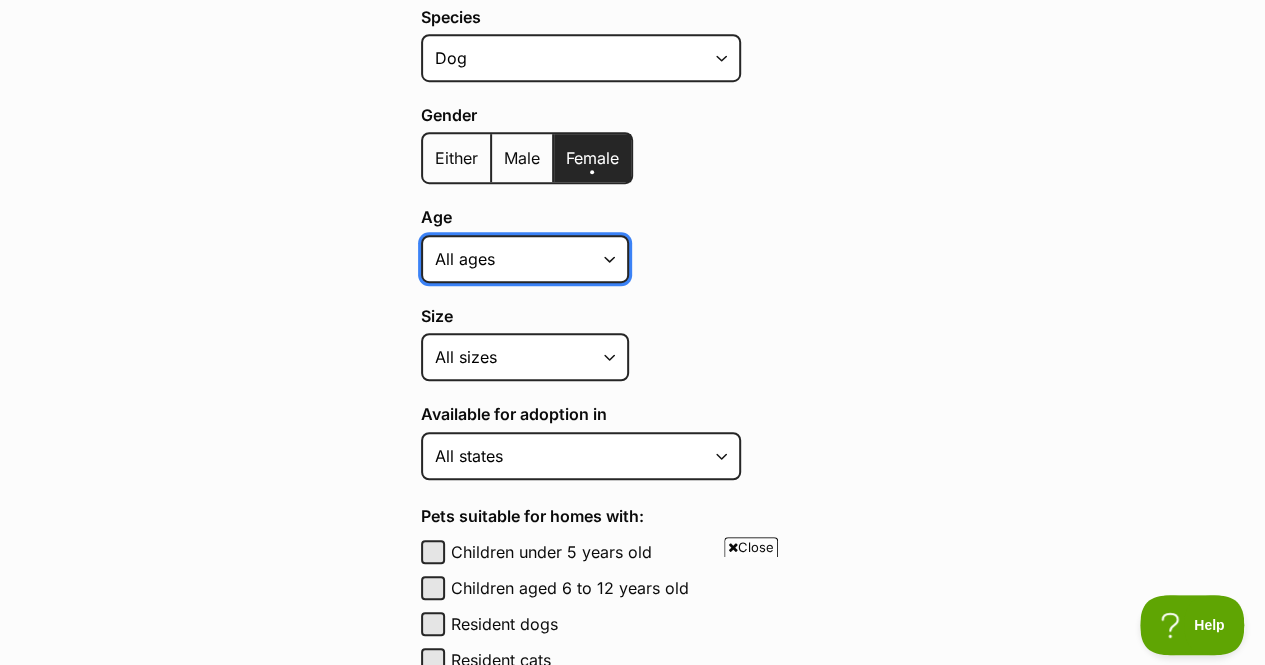 click on "Puppy Adult Senior All ages" at bounding box center (525, 259) 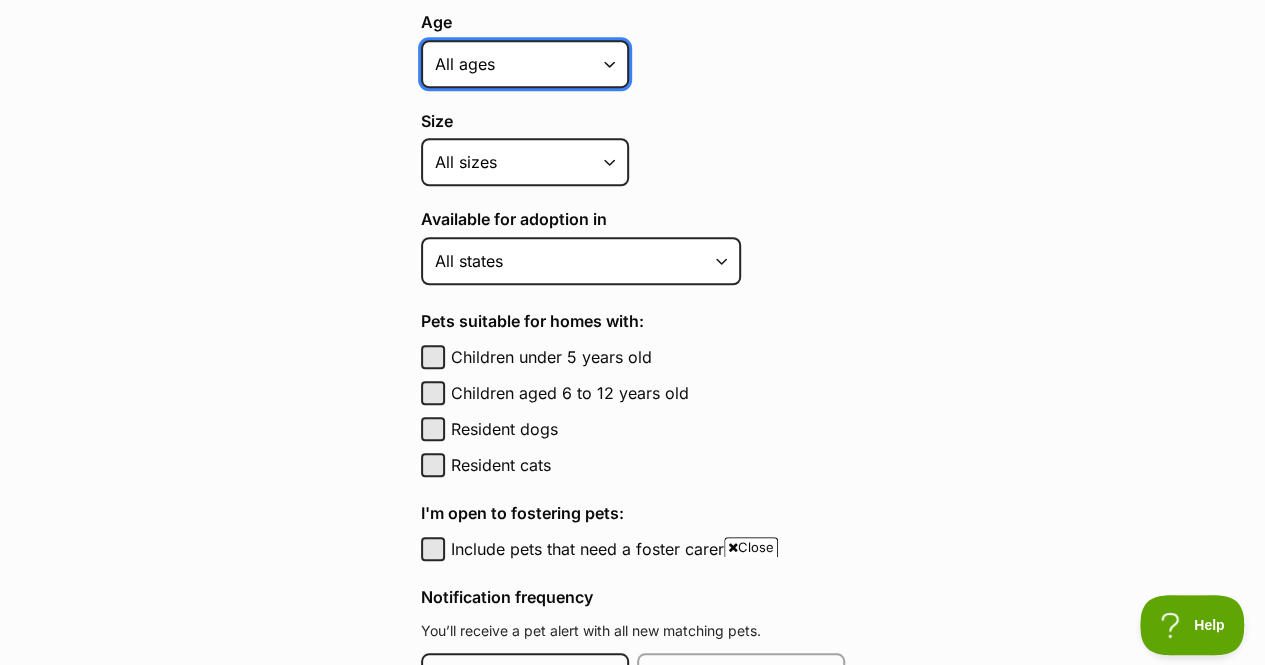 scroll, scrollTop: 700, scrollLeft: 0, axis: vertical 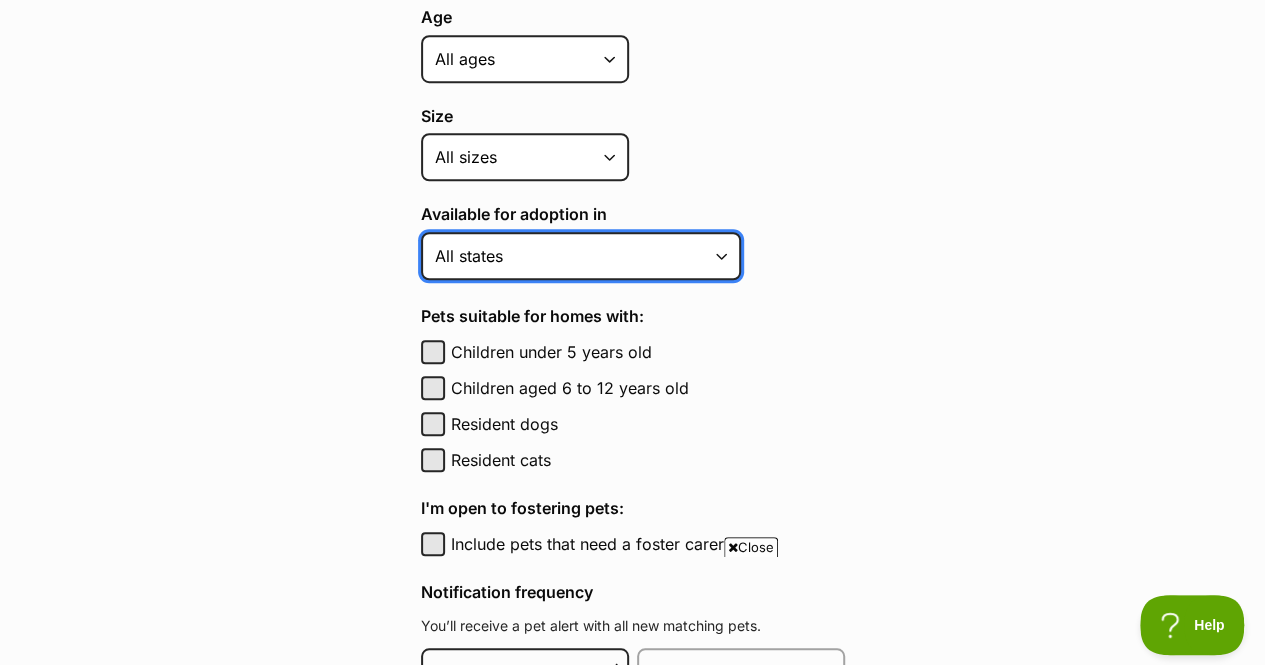 click on "Australian Capital Territory
New South Wales
Northern Territory
Queensland
South Australia
Tasmania
Victoria
Western Australia
All states" at bounding box center (581, 256) 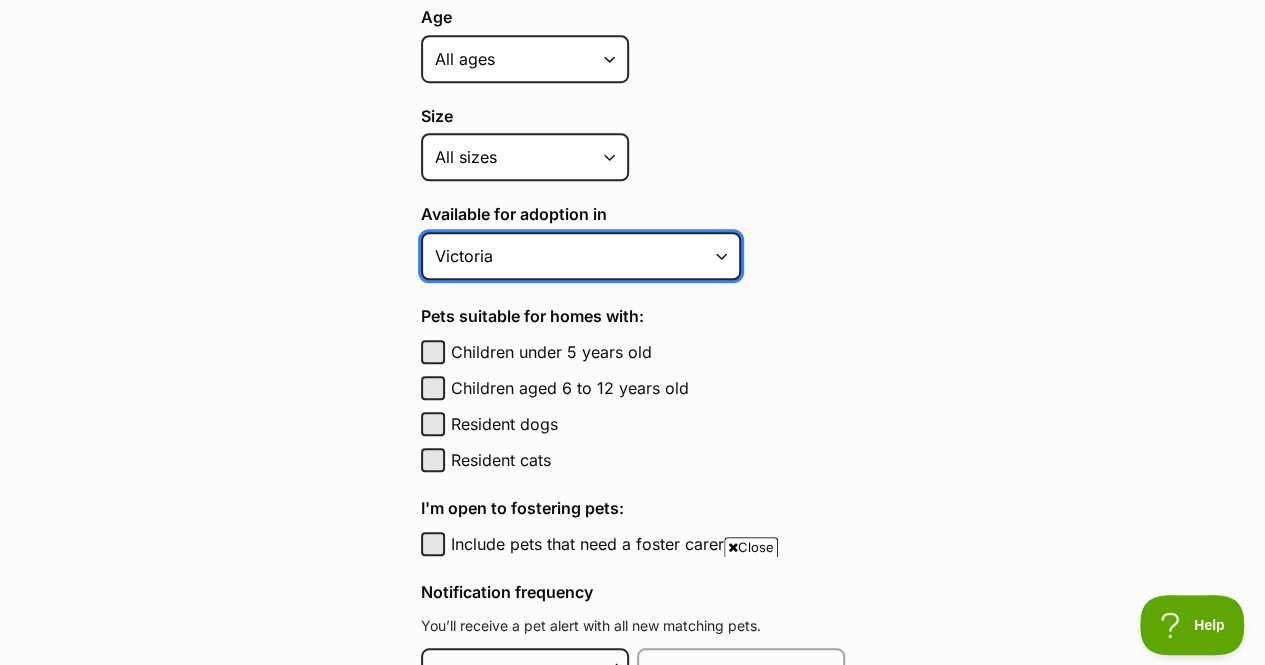 click on "Australian Capital Territory
New South Wales
Northern Territory
Queensland
South Australia
Tasmania
Victoria
Western Australia
All states" at bounding box center [581, 256] 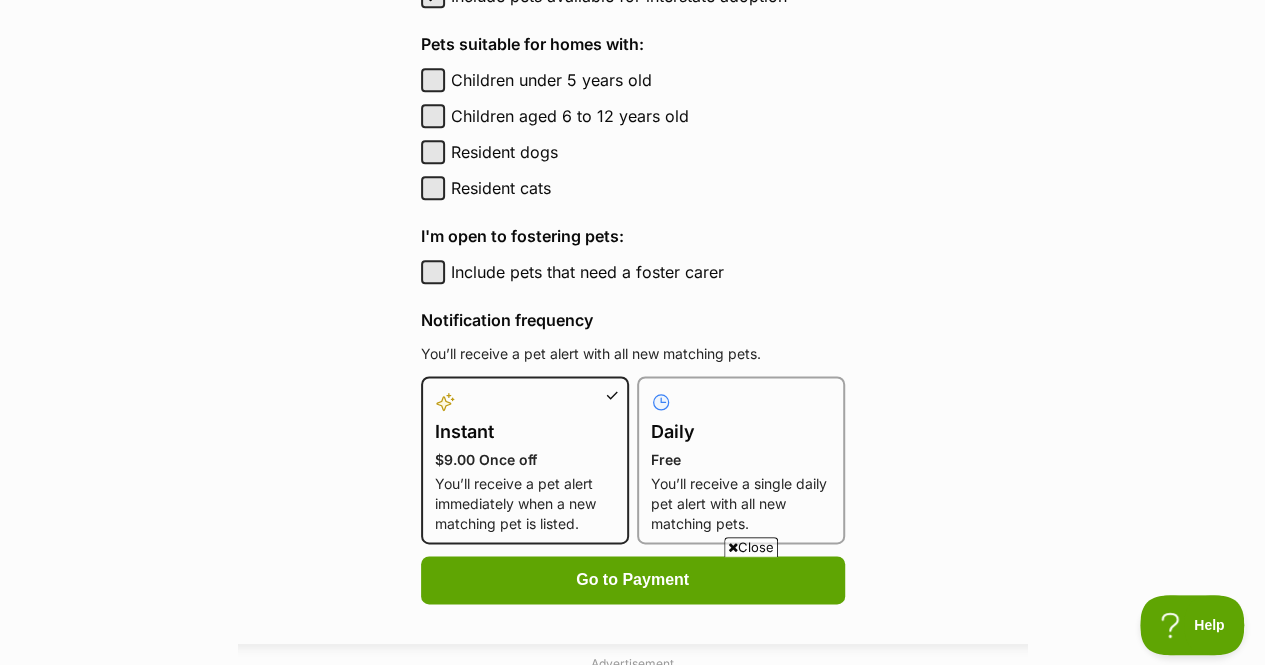 scroll, scrollTop: 1100, scrollLeft: 0, axis: vertical 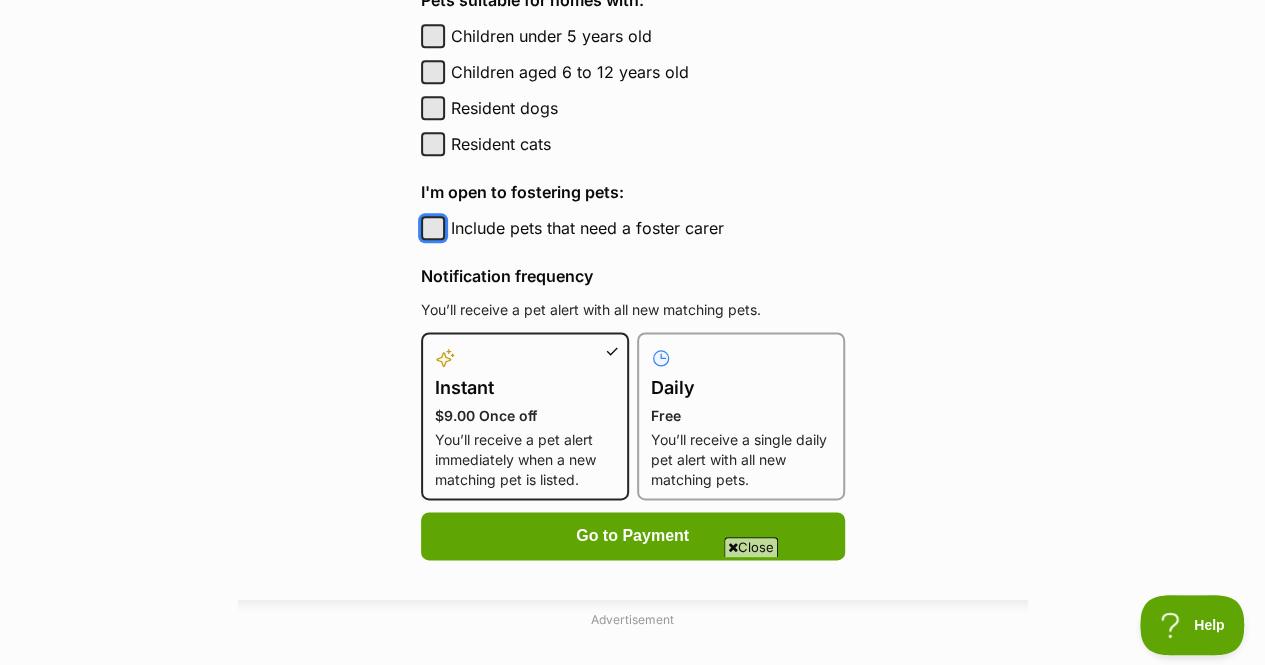 click on "Include pets that need a foster carer" at bounding box center [433, 228] 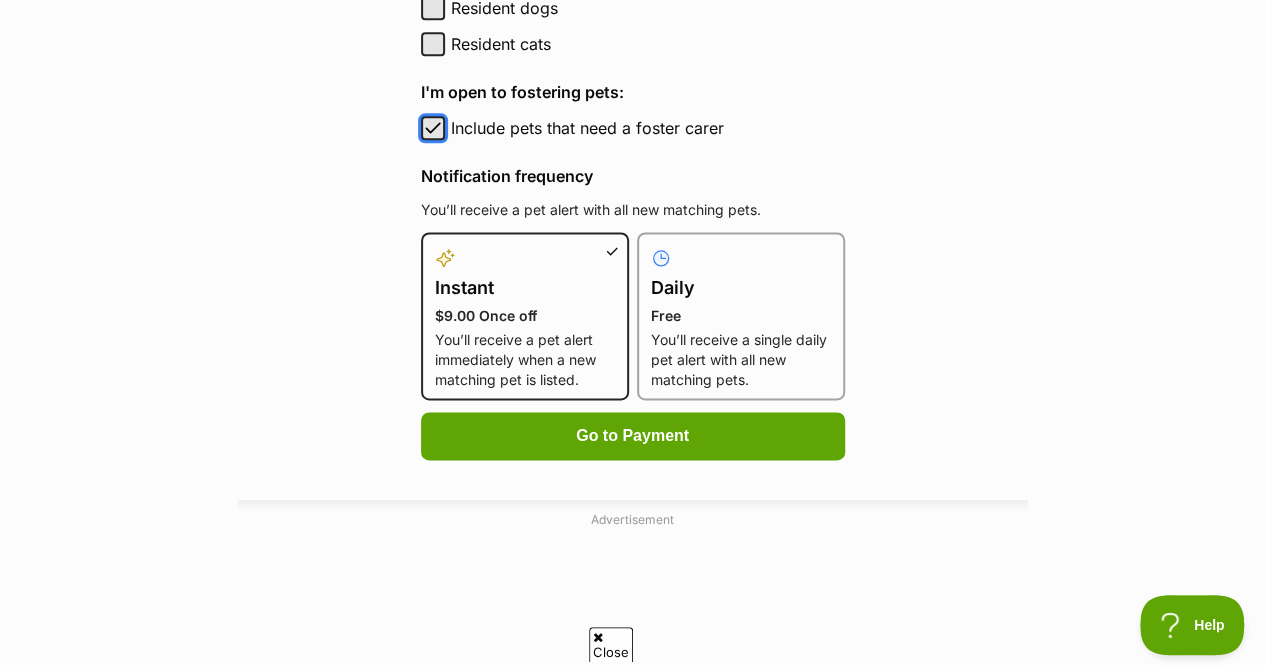 scroll, scrollTop: 0, scrollLeft: 0, axis: both 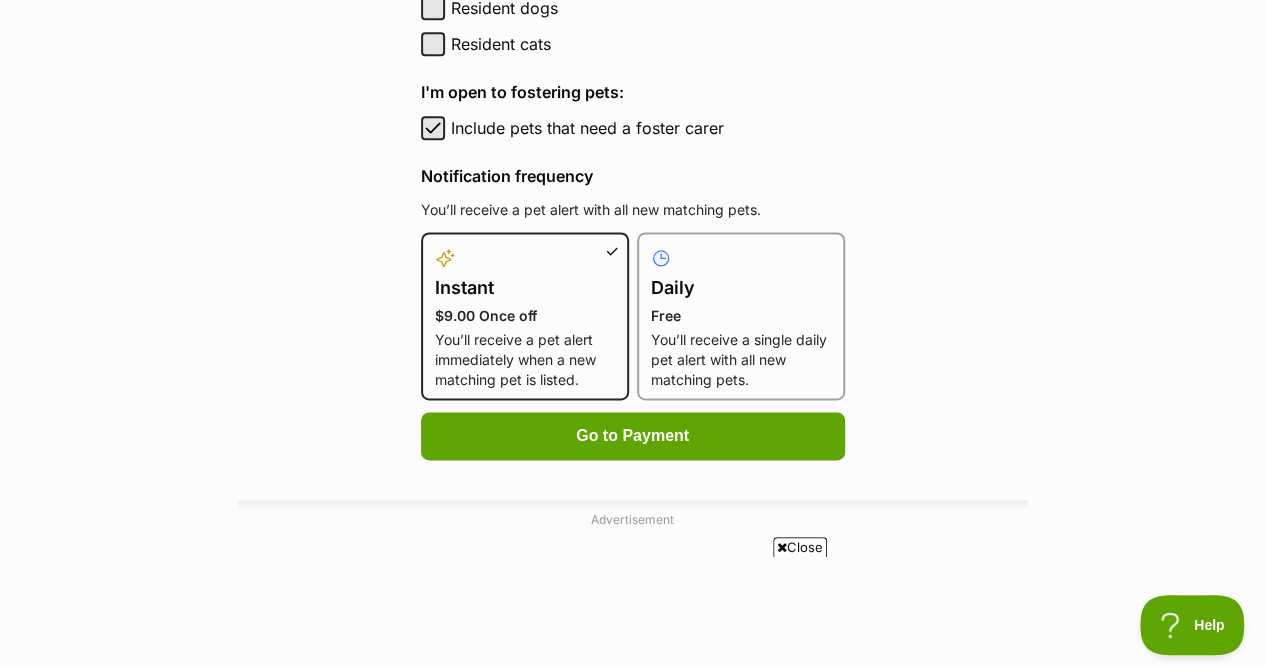 click on "Free" at bounding box center (741, 316) 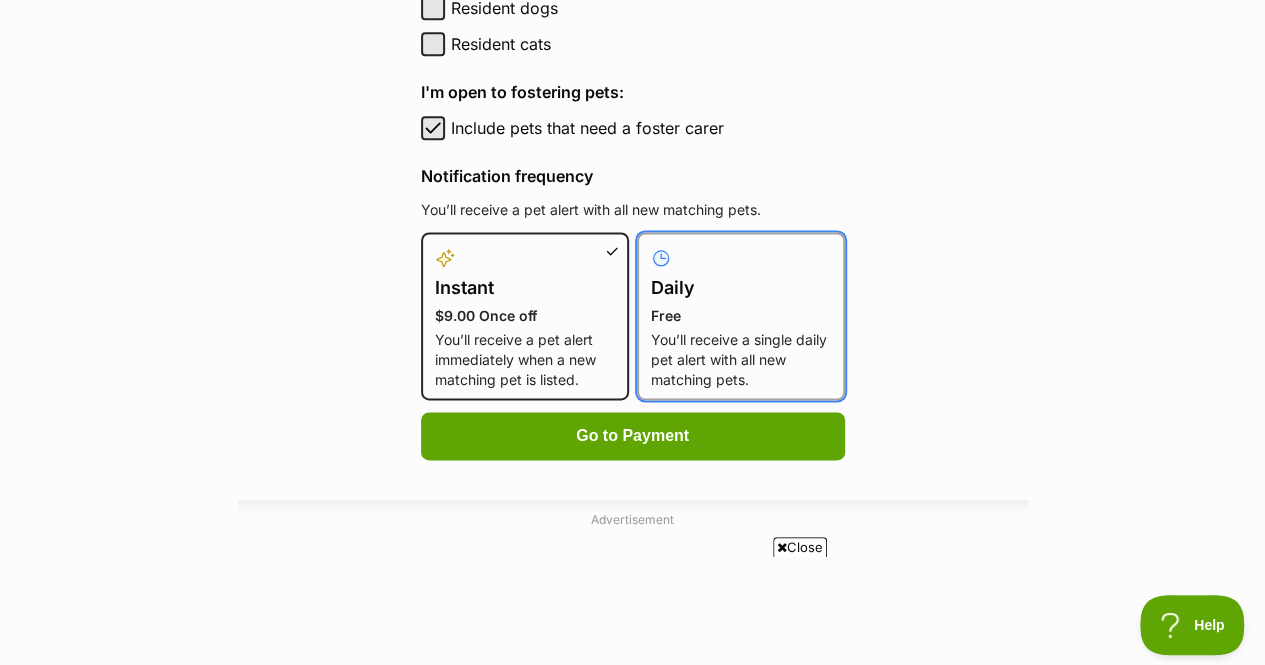 click on "Daily
Free
You’ll receive a single daily pet alert with all new matching pets." at bounding box center [649, 244] 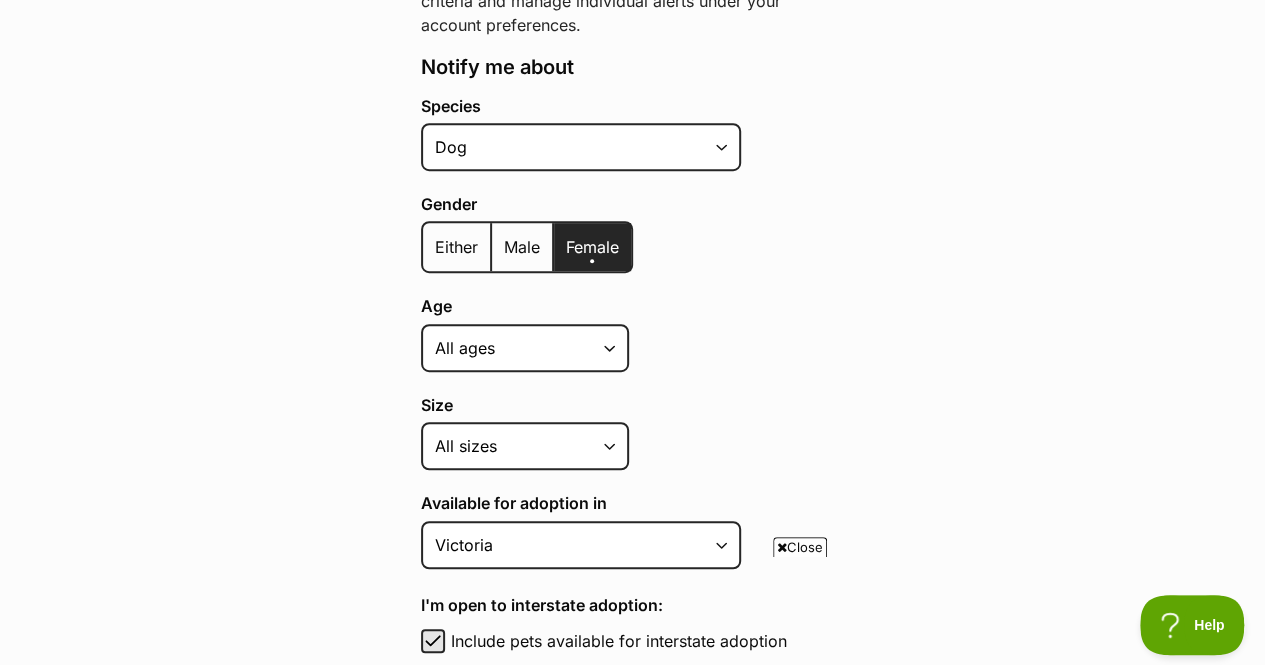 scroll, scrollTop: 400, scrollLeft: 0, axis: vertical 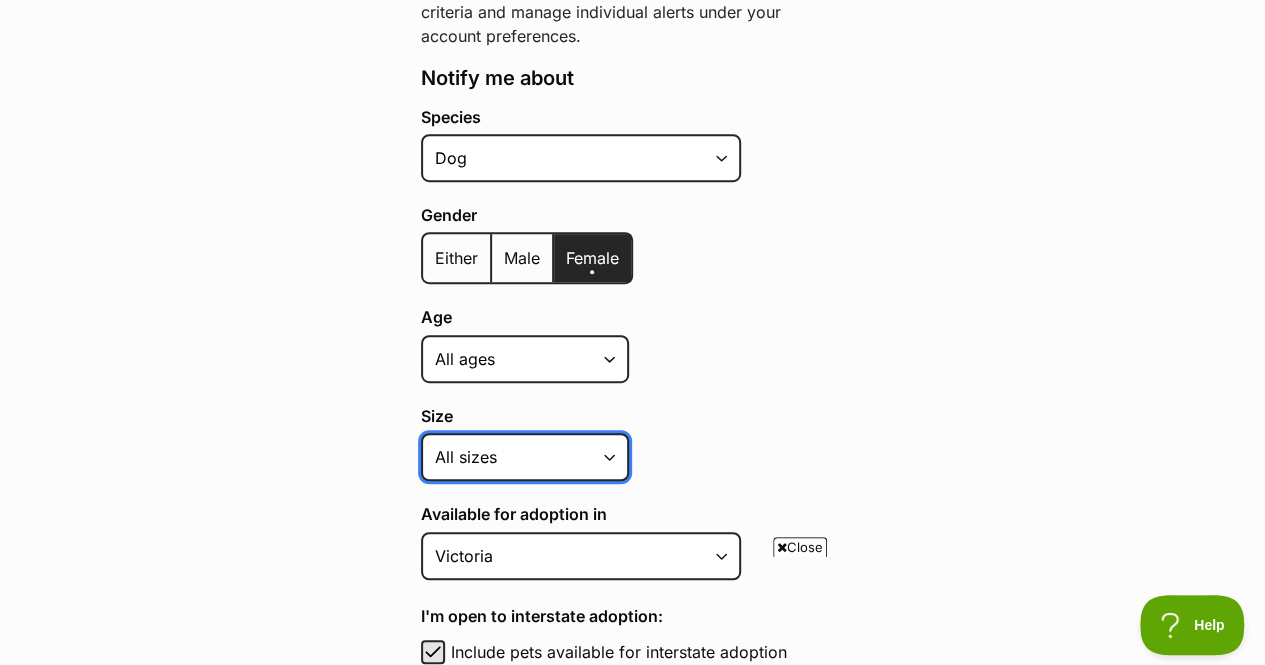 click on "Small
Medium
Large
All sizes" at bounding box center [525, 457] 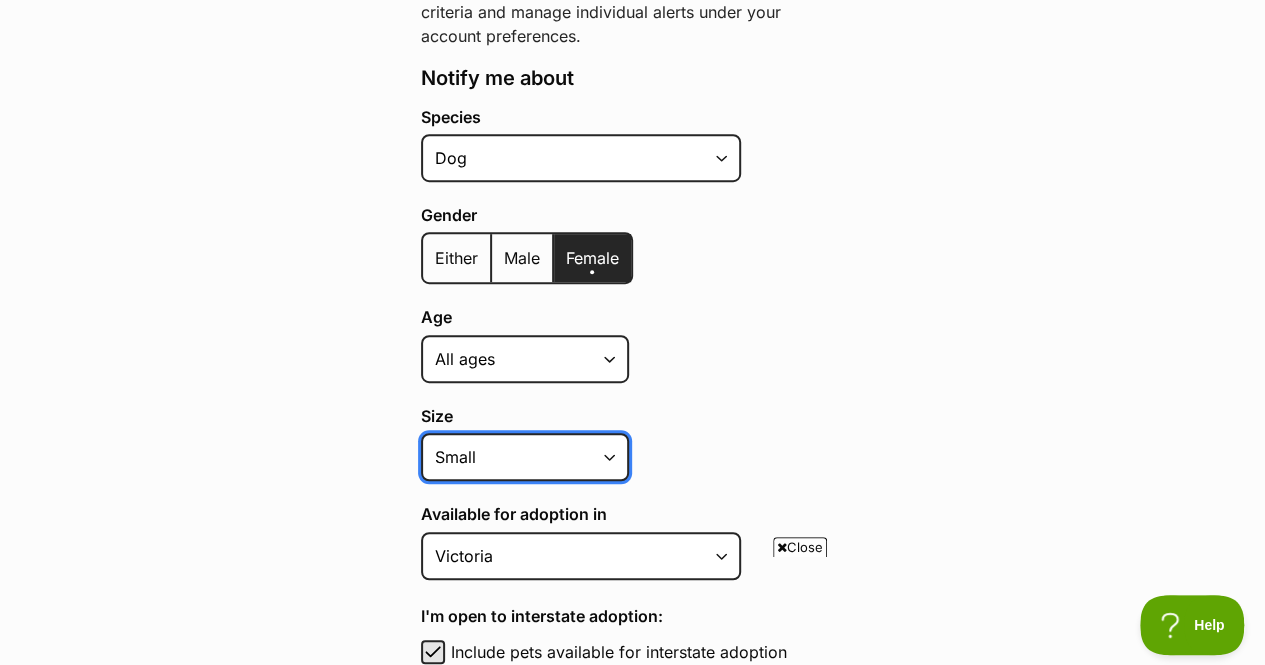 click on "Small
Medium
Large
All sizes" at bounding box center (525, 457) 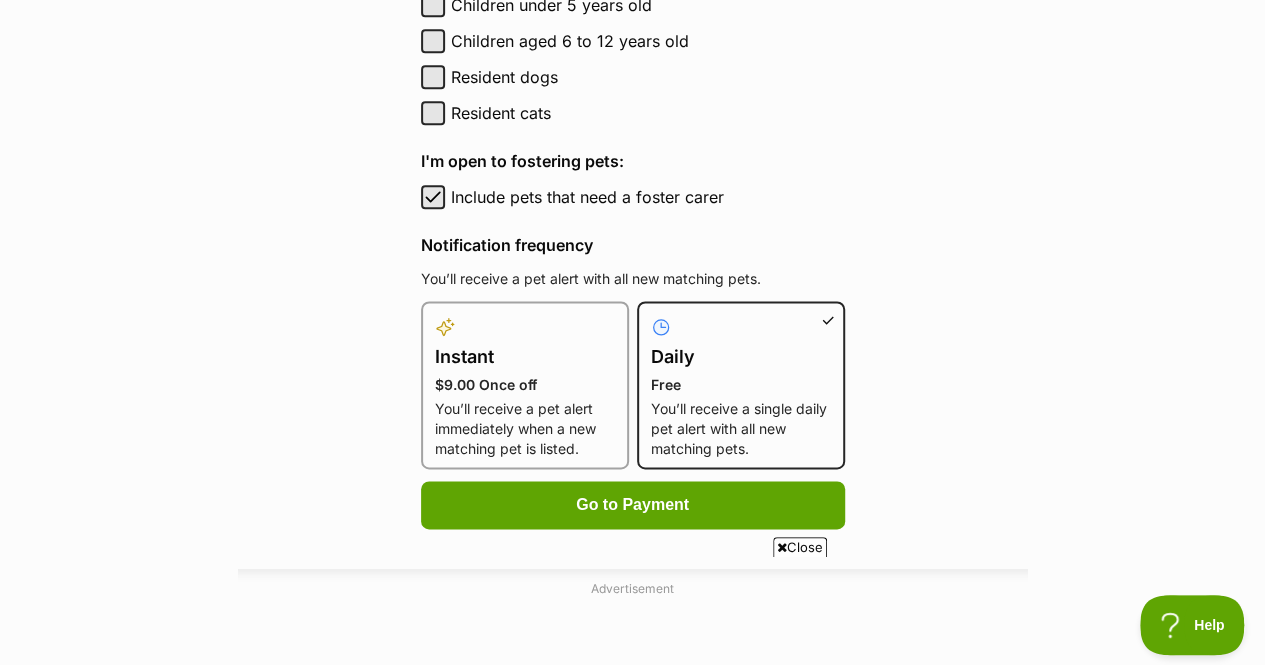 scroll, scrollTop: 1100, scrollLeft: 0, axis: vertical 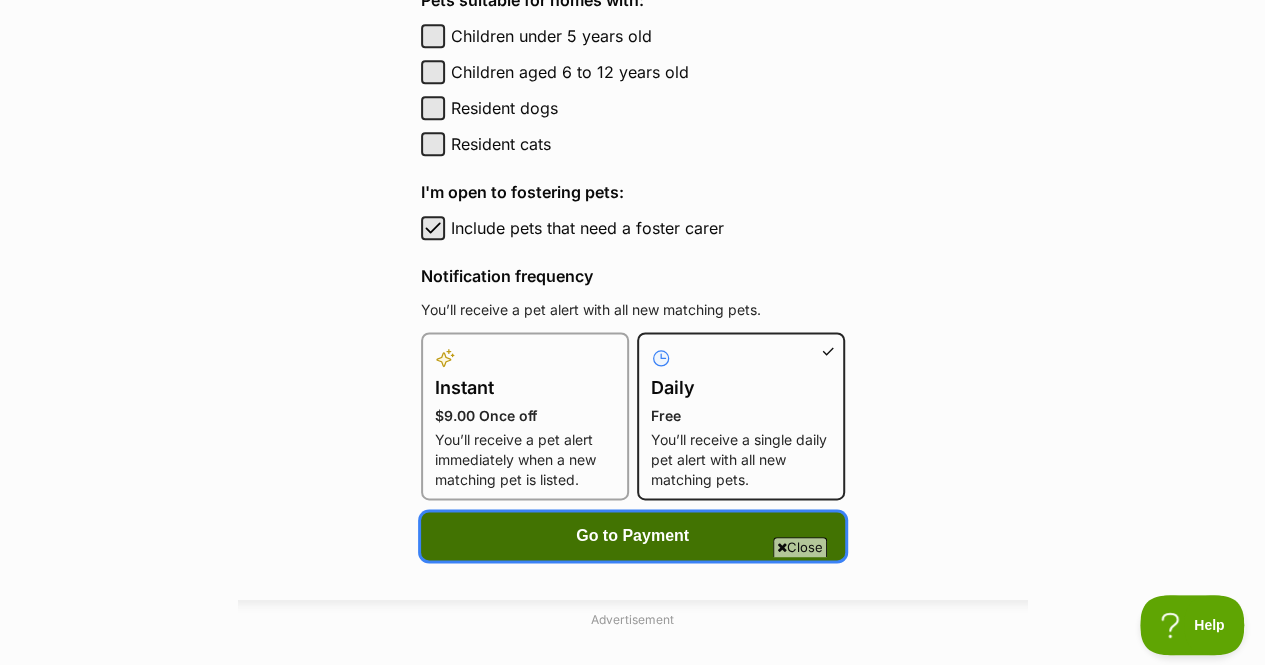 click on "Go to Payment" at bounding box center [632, 536] 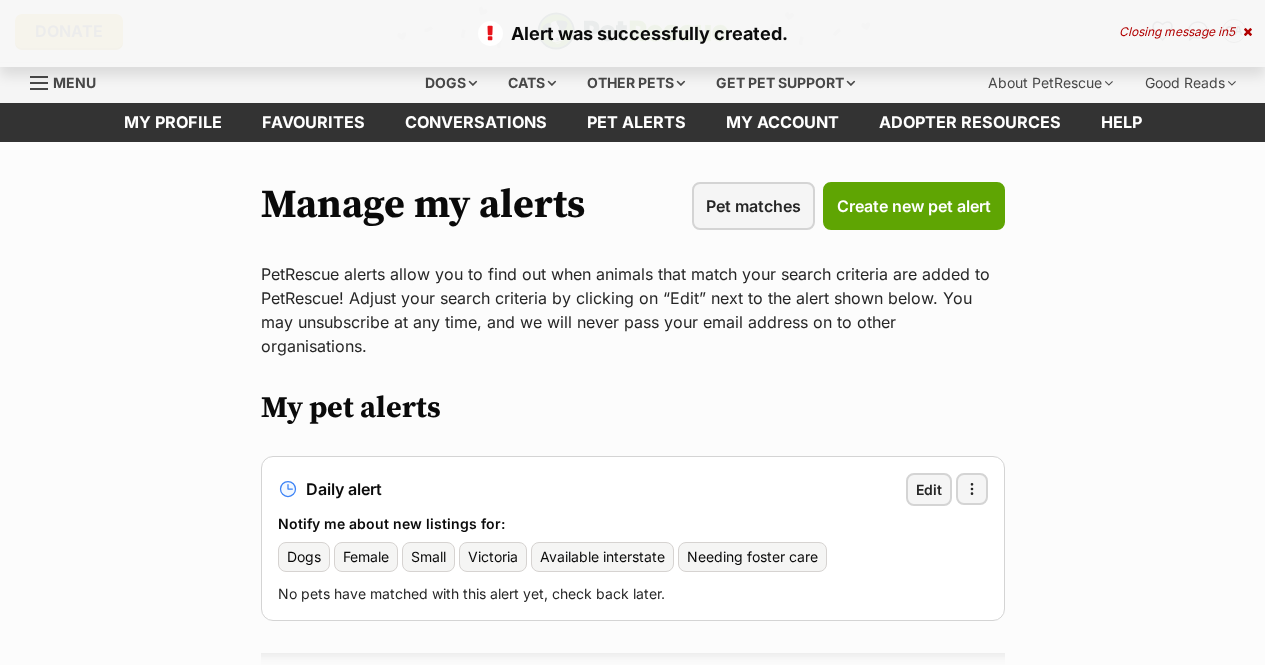 scroll, scrollTop: 0, scrollLeft: 0, axis: both 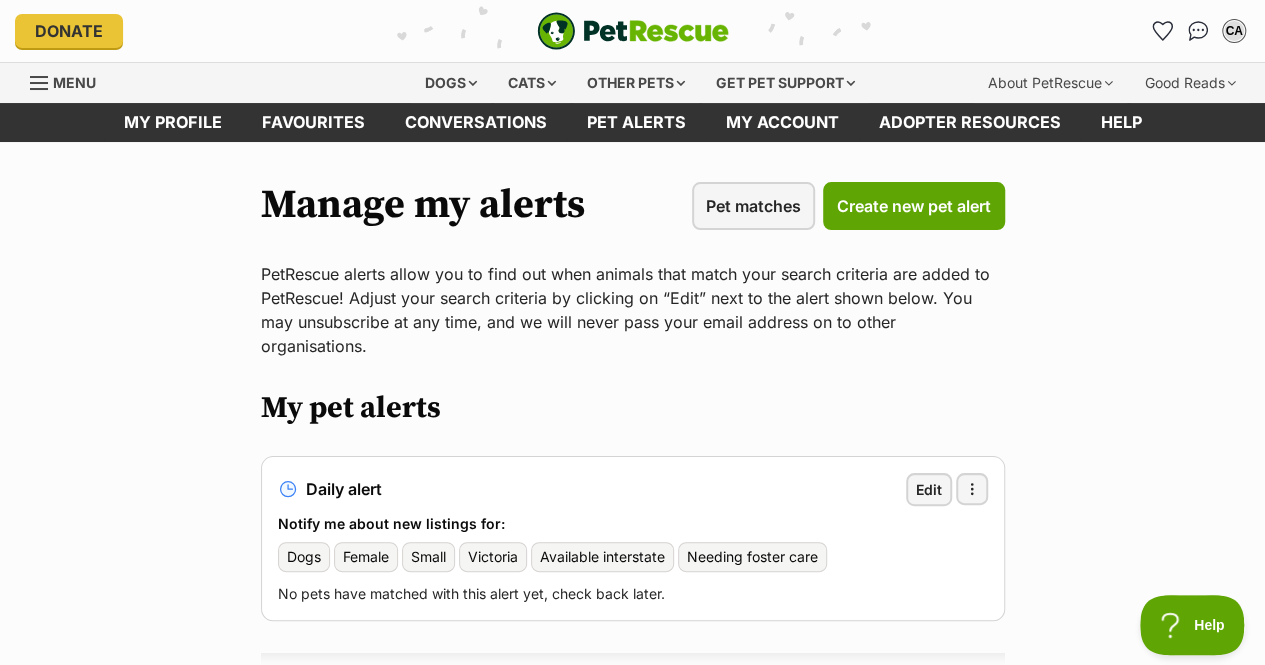 click on "Menu" at bounding box center [74, 82] 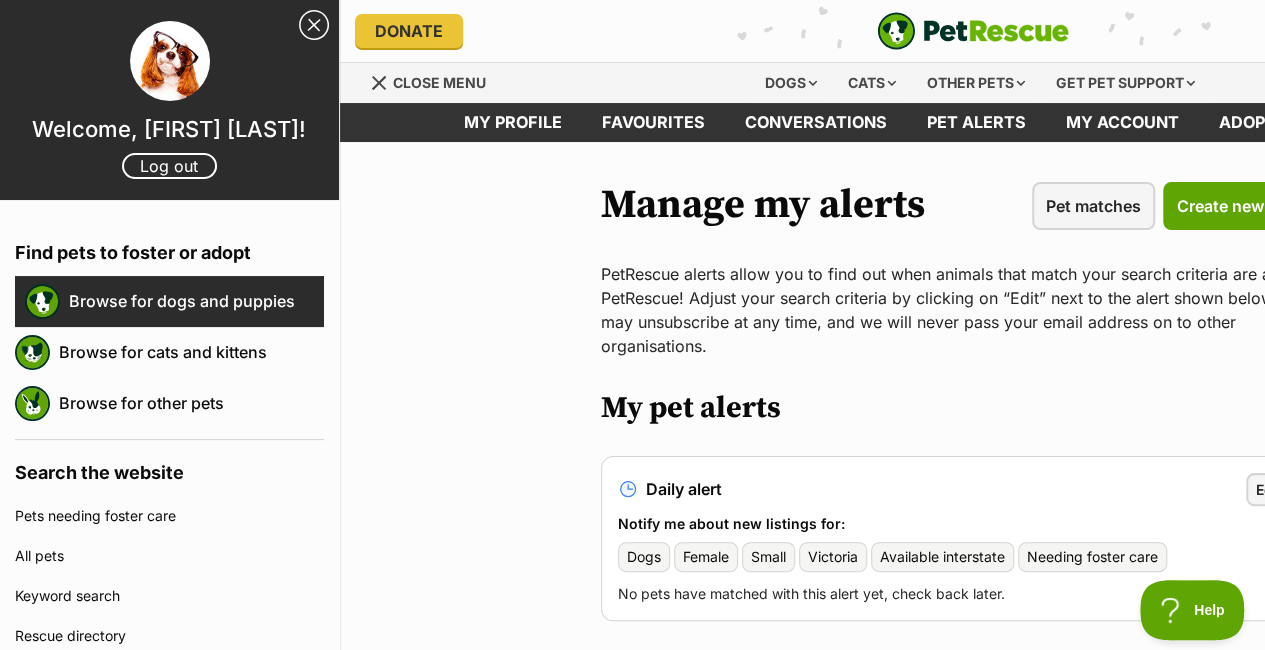 click on "Browse for dogs and puppies" at bounding box center [196, 301] 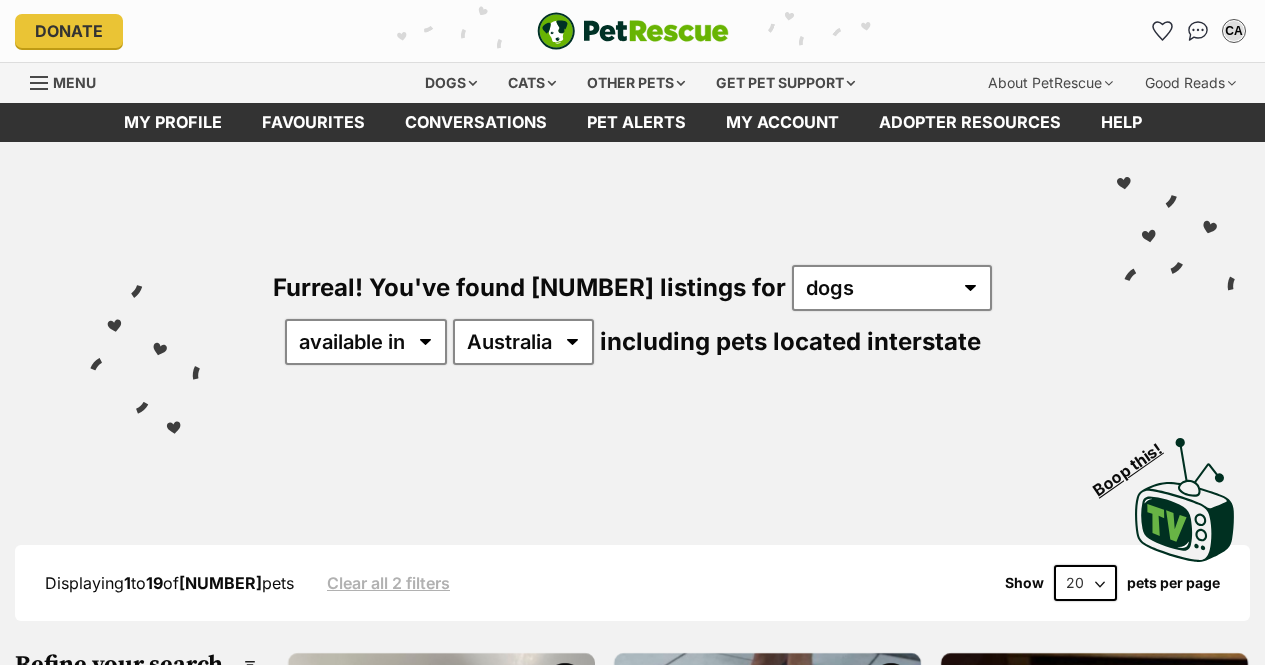 scroll, scrollTop: 0, scrollLeft: 0, axis: both 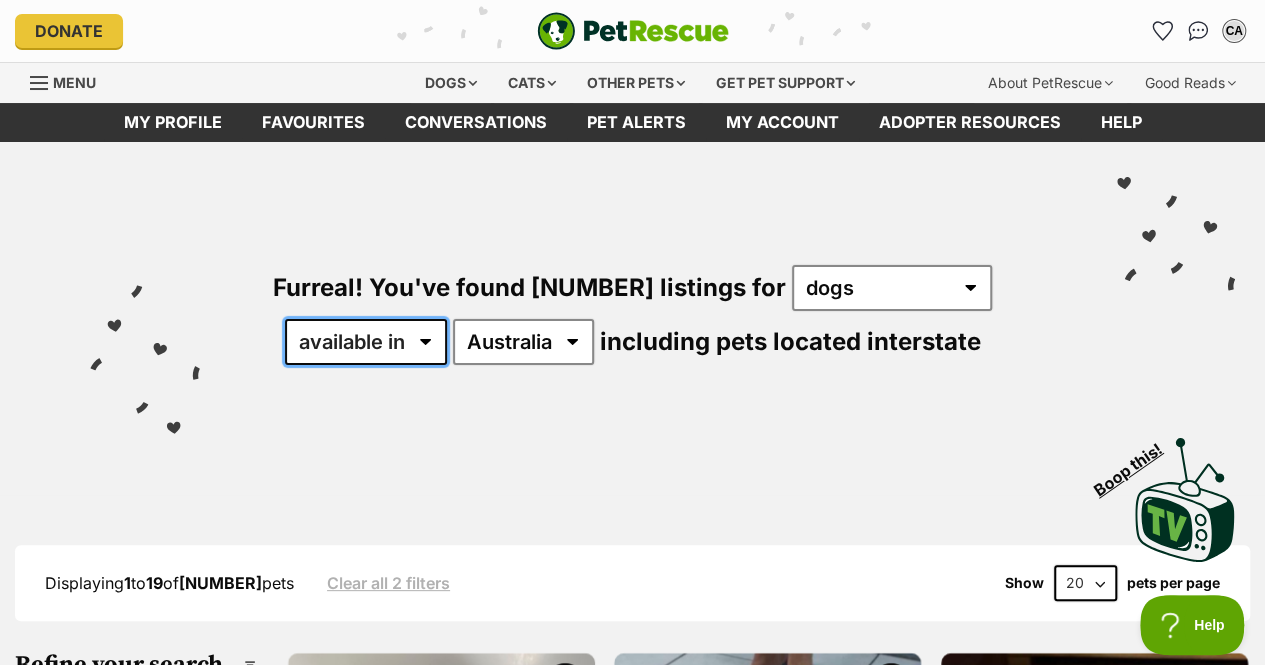click on "available in
located in" at bounding box center (366, 342) 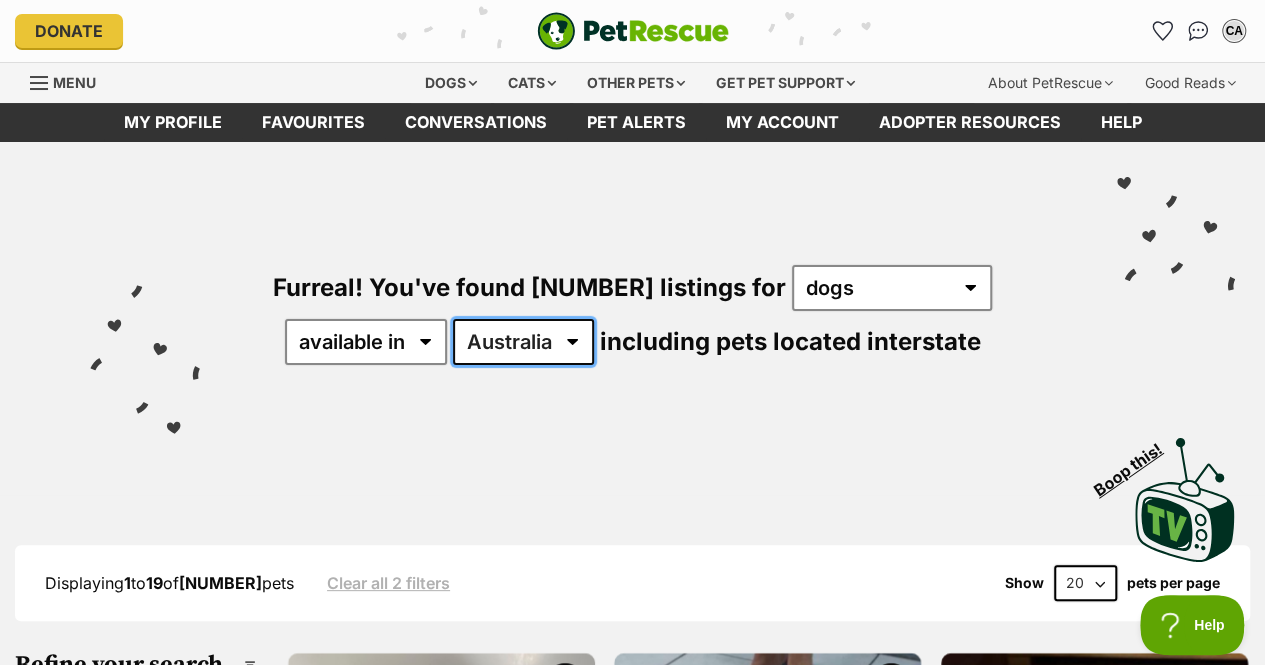 drag, startPoint x: 524, startPoint y: 349, endPoint x: 522, endPoint y: 363, distance: 14.142136 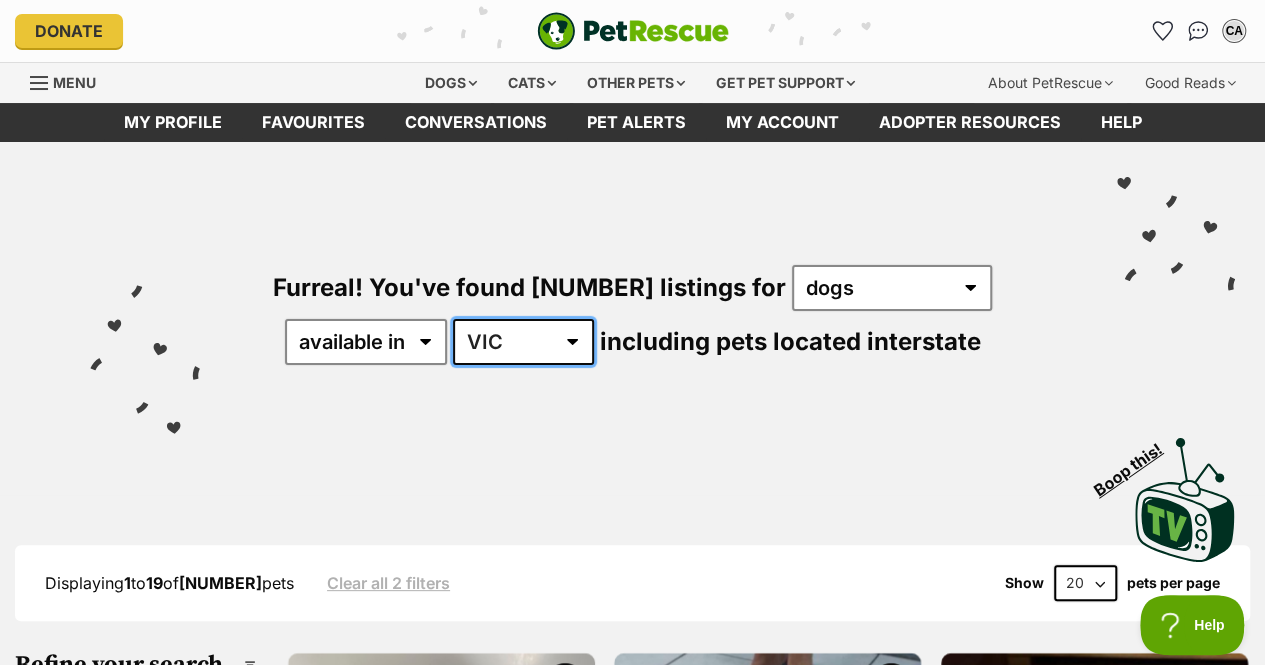 click on "Australia
ACT
NSW
NT
QLD
SA
TAS
VIC
WA" at bounding box center [523, 342] 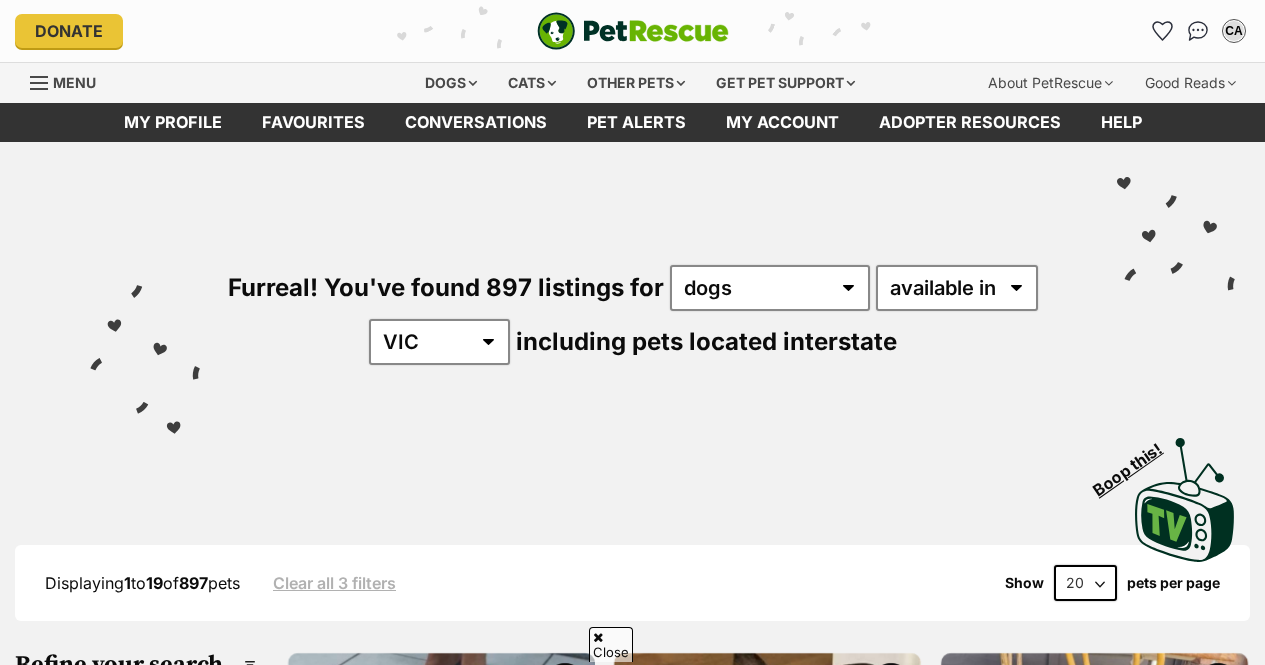 scroll, scrollTop: 292, scrollLeft: 0, axis: vertical 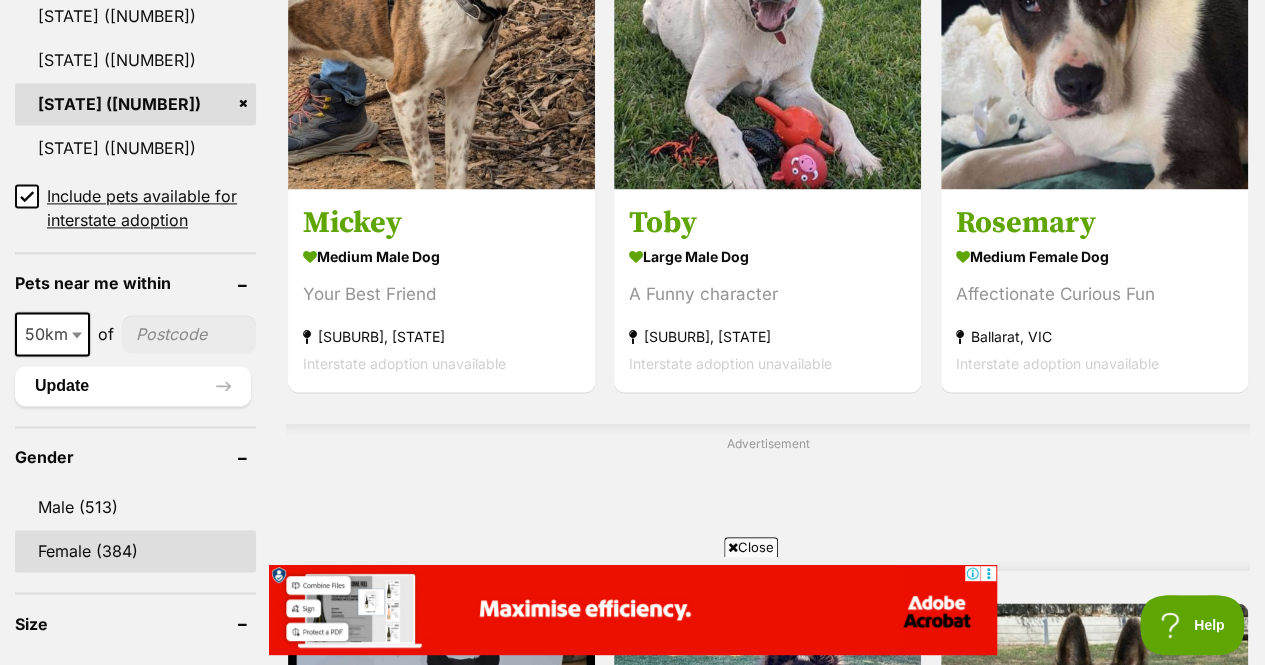 click on "Female (384)" at bounding box center [135, 551] 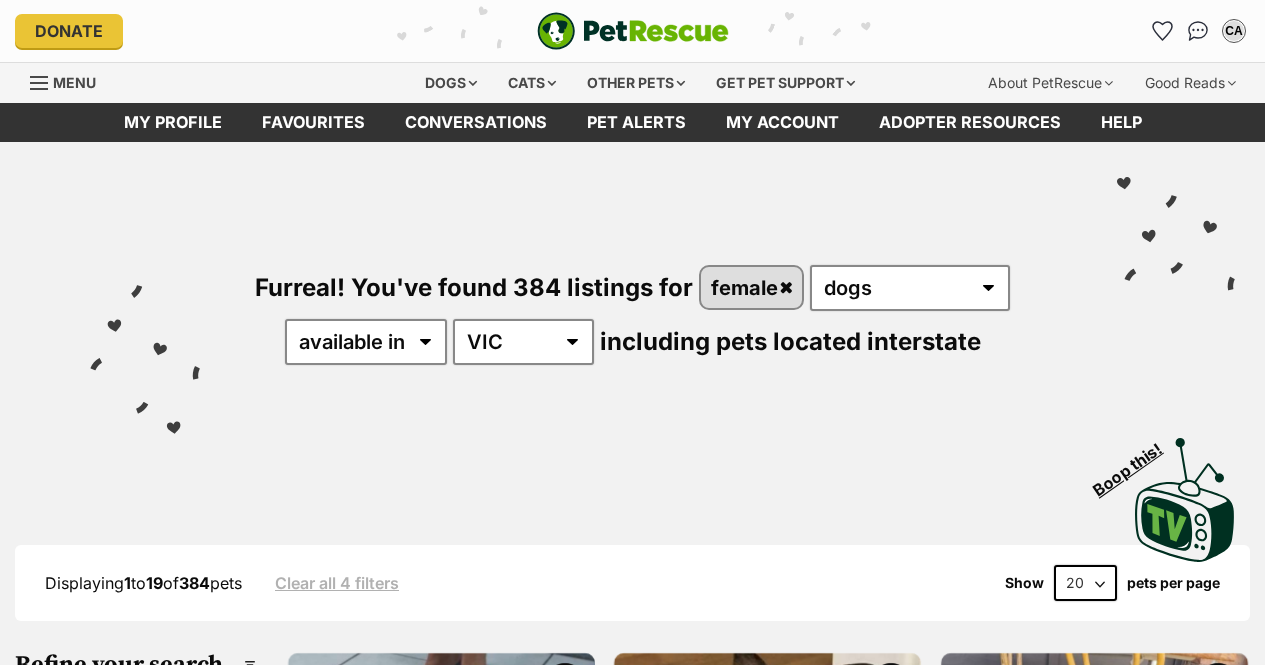 scroll, scrollTop: 0, scrollLeft: 0, axis: both 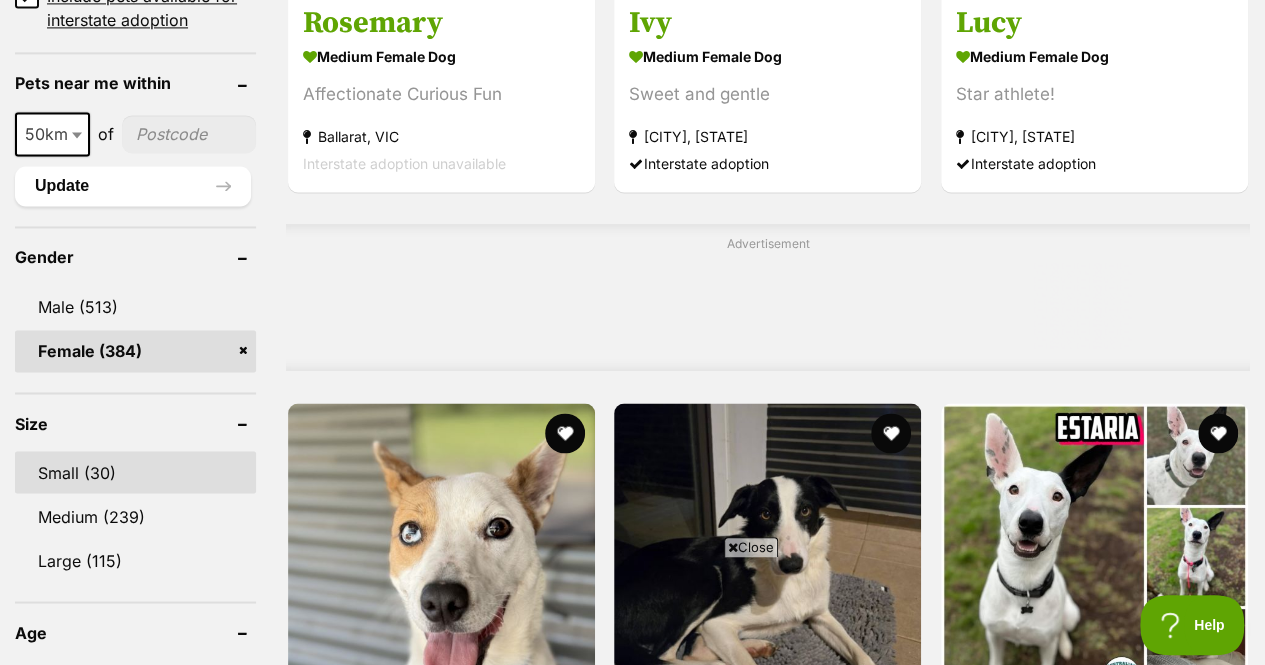 click on "Small (30)" at bounding box center (135, 472) 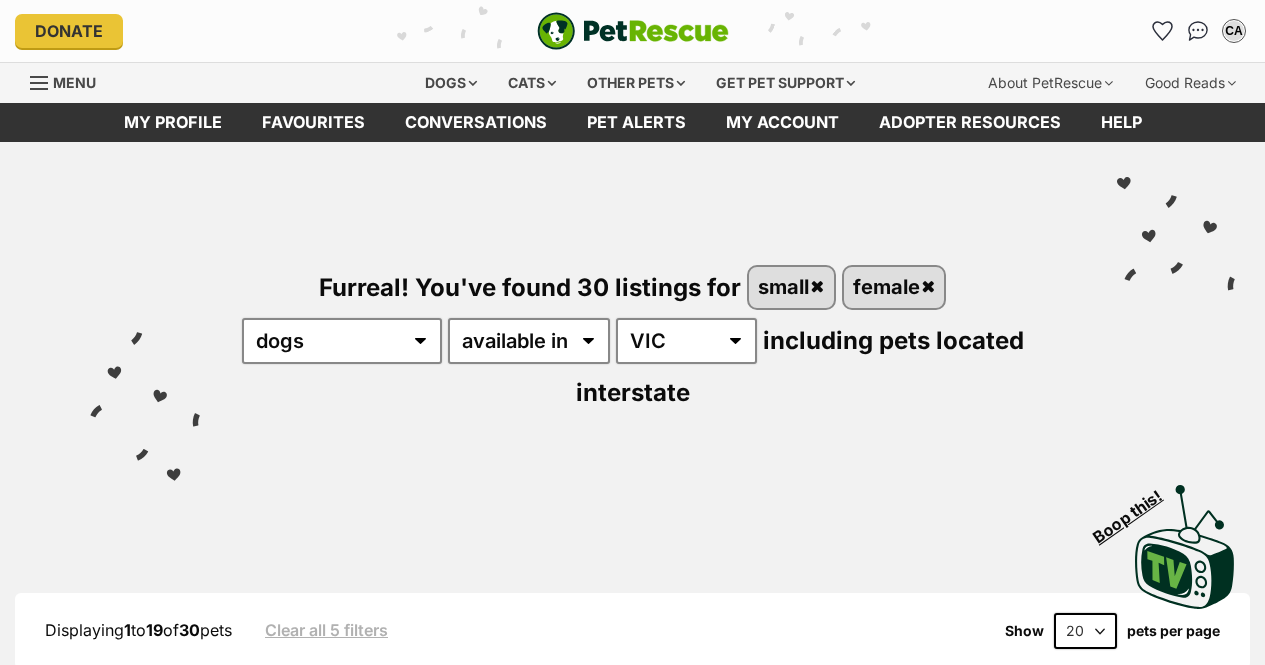 scroll, scrollTop: 285, scrollLeft: 0, axis: vertical 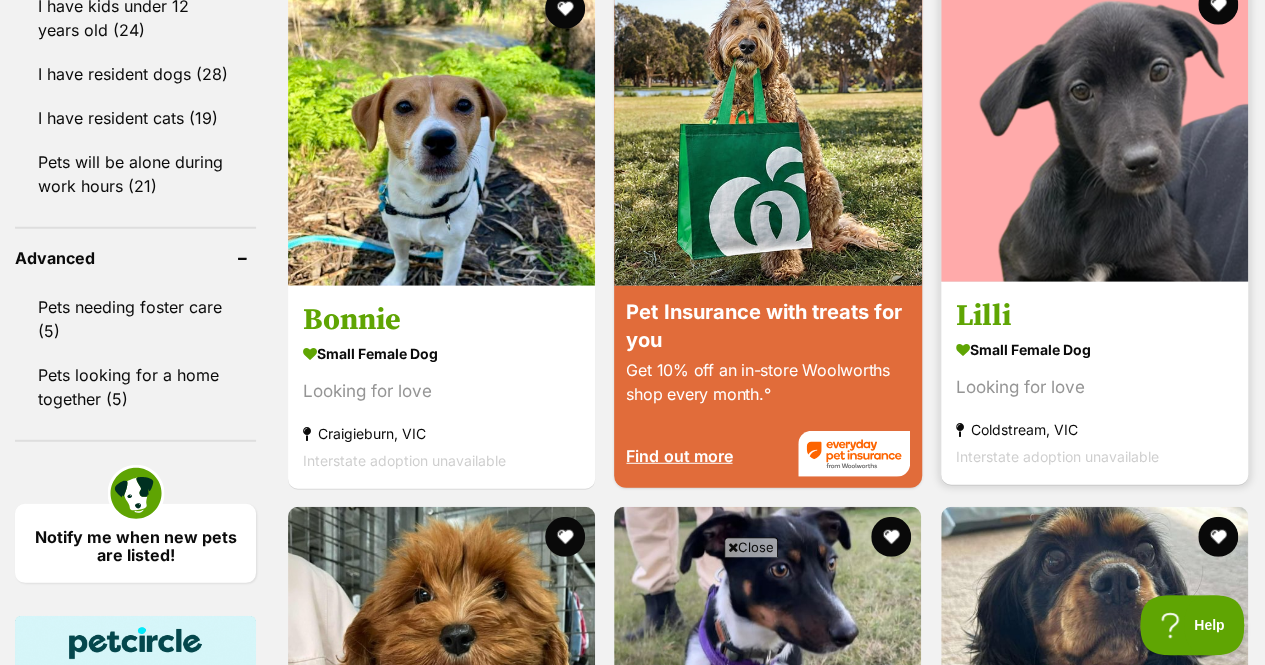 click on "Looking for love" at bounding box center (1094, 386) 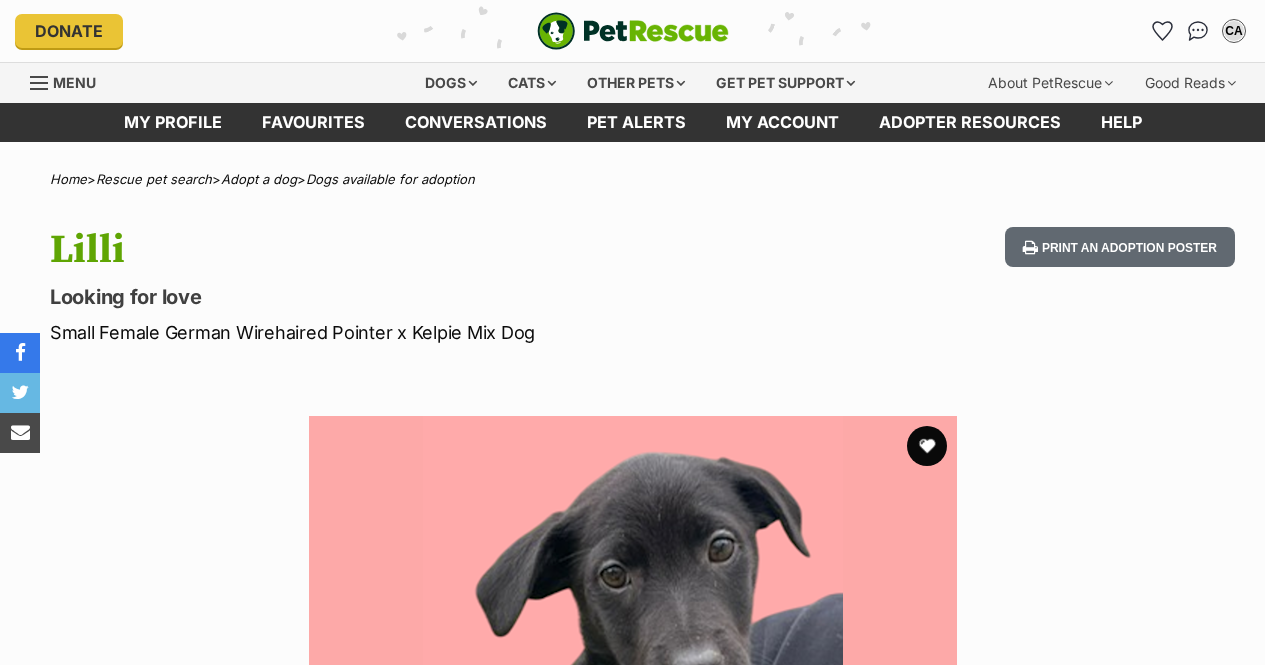 scroll, scrollTop: 0, scrollLeft: 0, axis: both 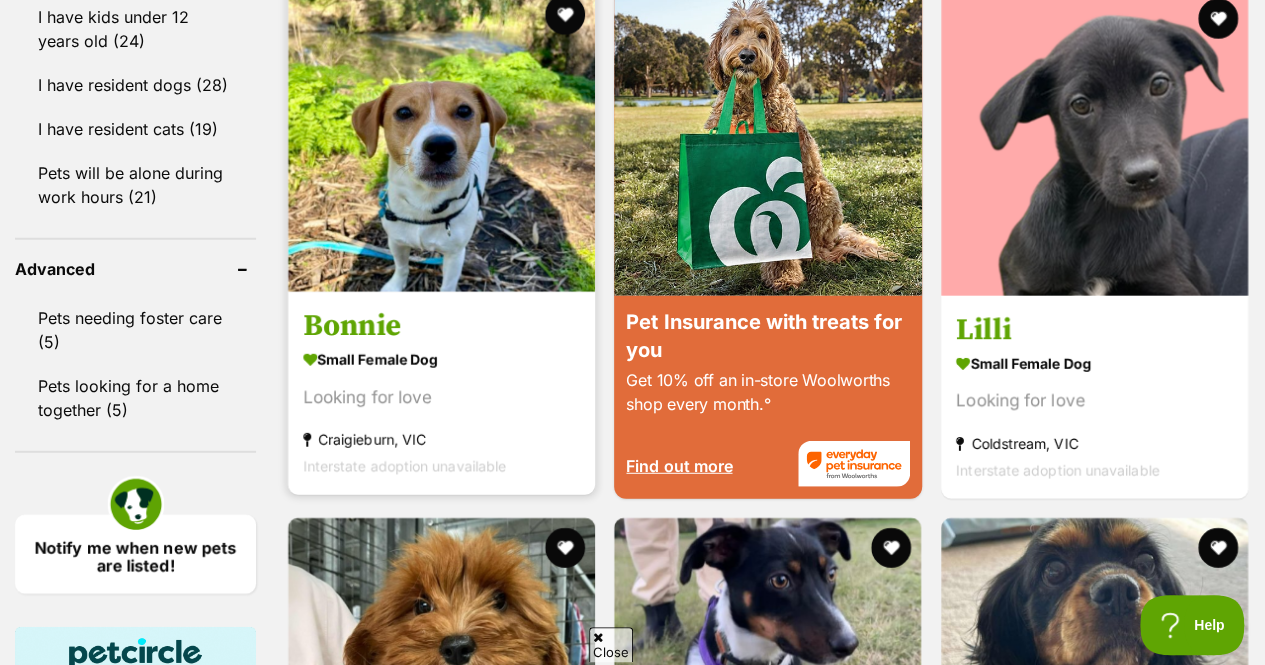 click at bounding box center [441, 138] 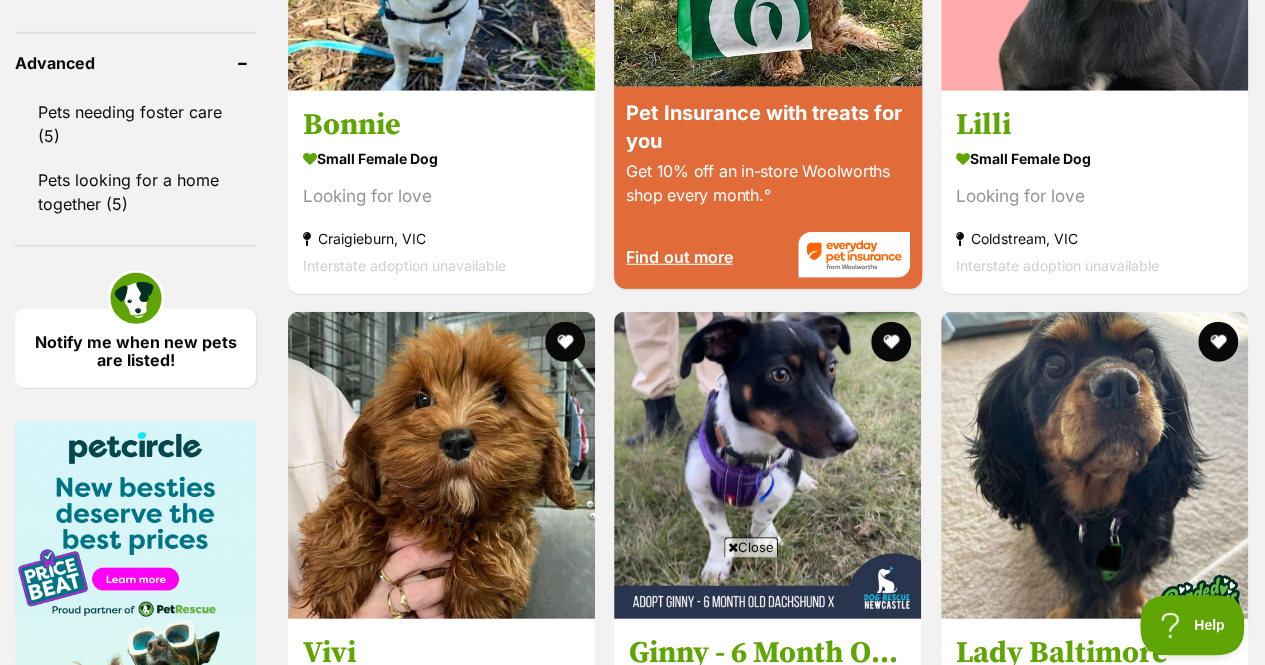 scroll, scrollTop: 0, scrollLeft: 0, axis: both 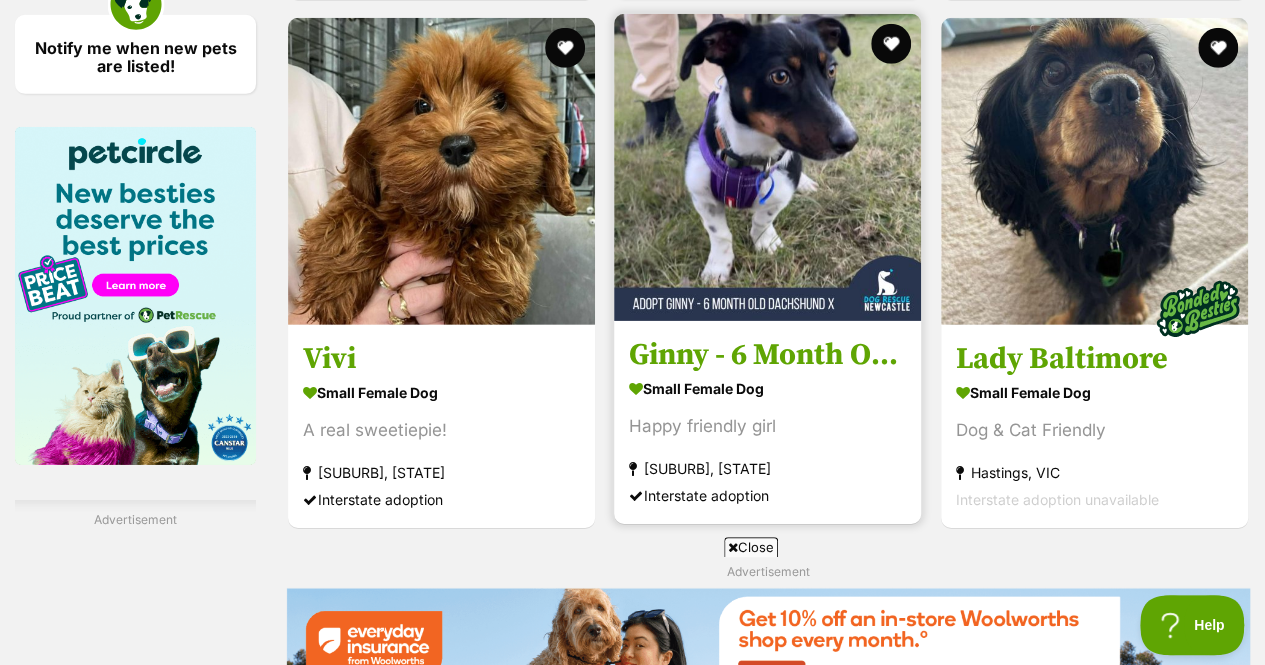 click on "Ginny - 6 Month Old Dachshund X Border Collie" at bounding box center [767, 355] 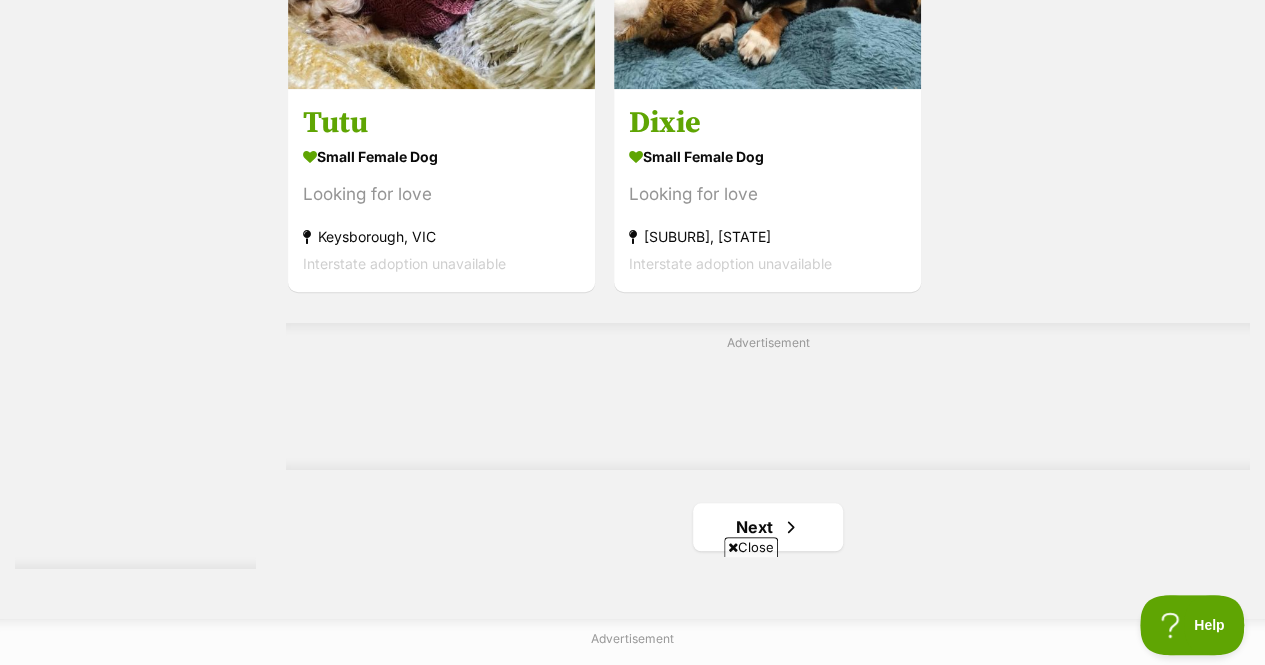 scroll, scrollTop: 4489, scrollLeft: 0, axis: vertical 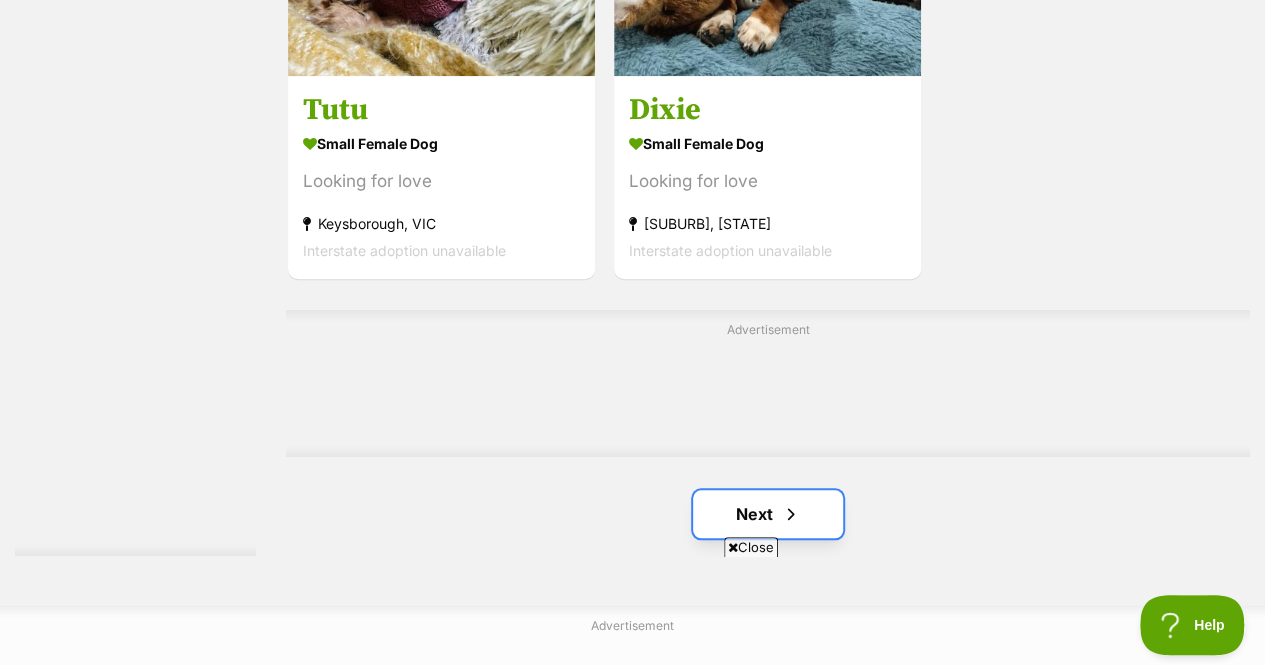 click on "Next" at bounding box center [768, 514] 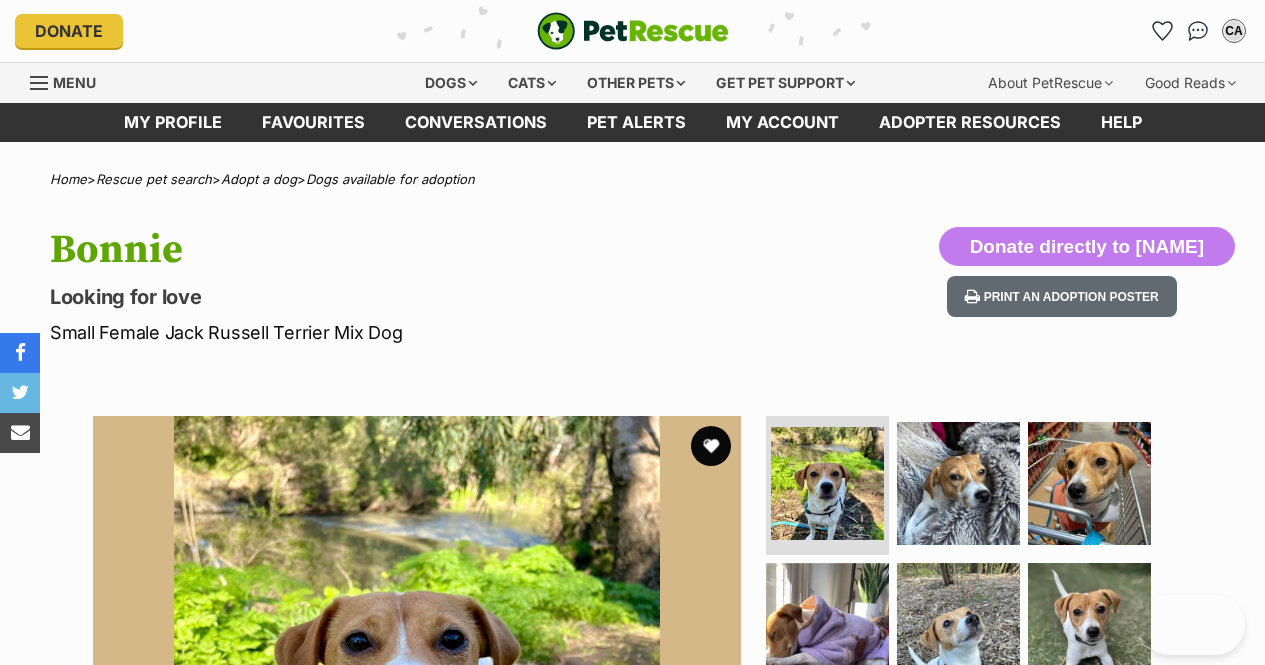scroll, scrollTop: 0, scrollLeft: 0, axis: both 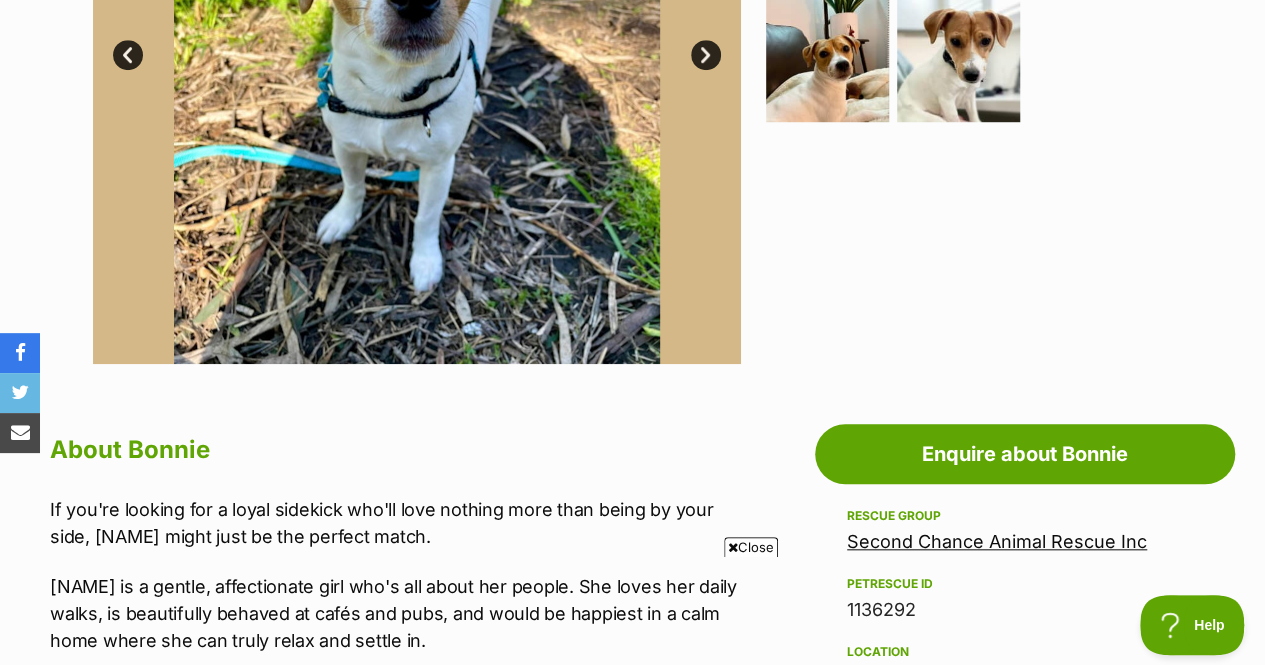 click at bounding box center [733, 547] 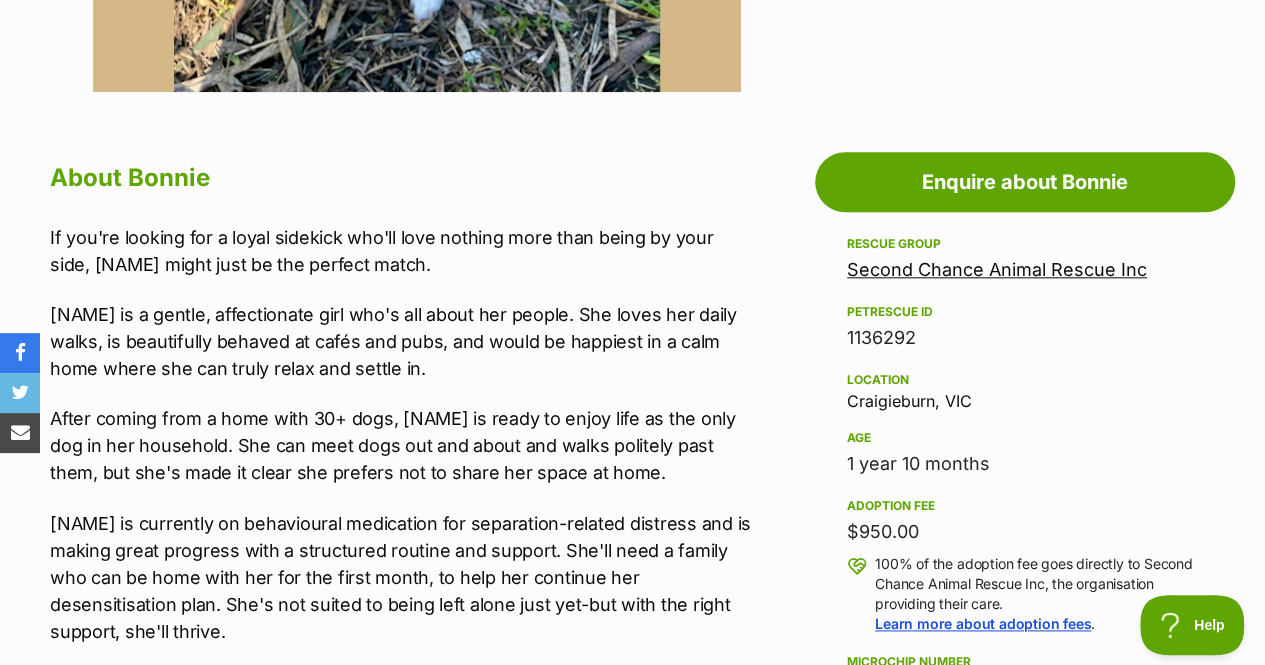 scroll, scrollTop: 1000, scrollLeft: 0, axis: vertical 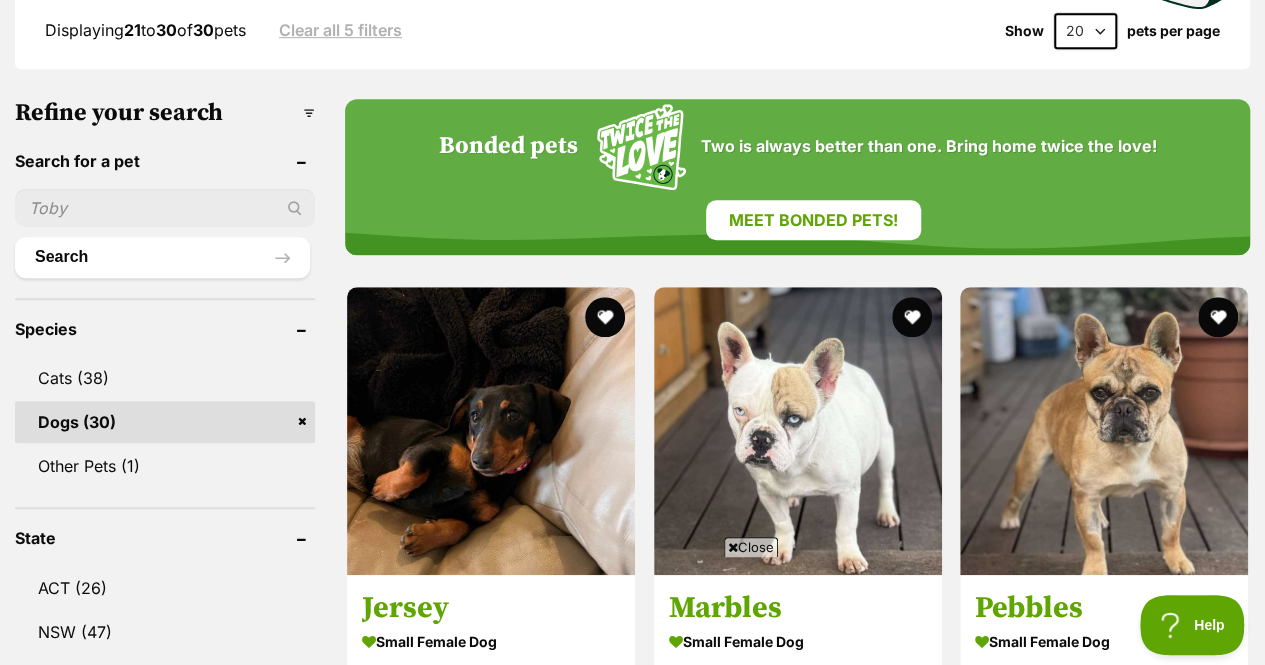 click at bounding box center [733, 547] 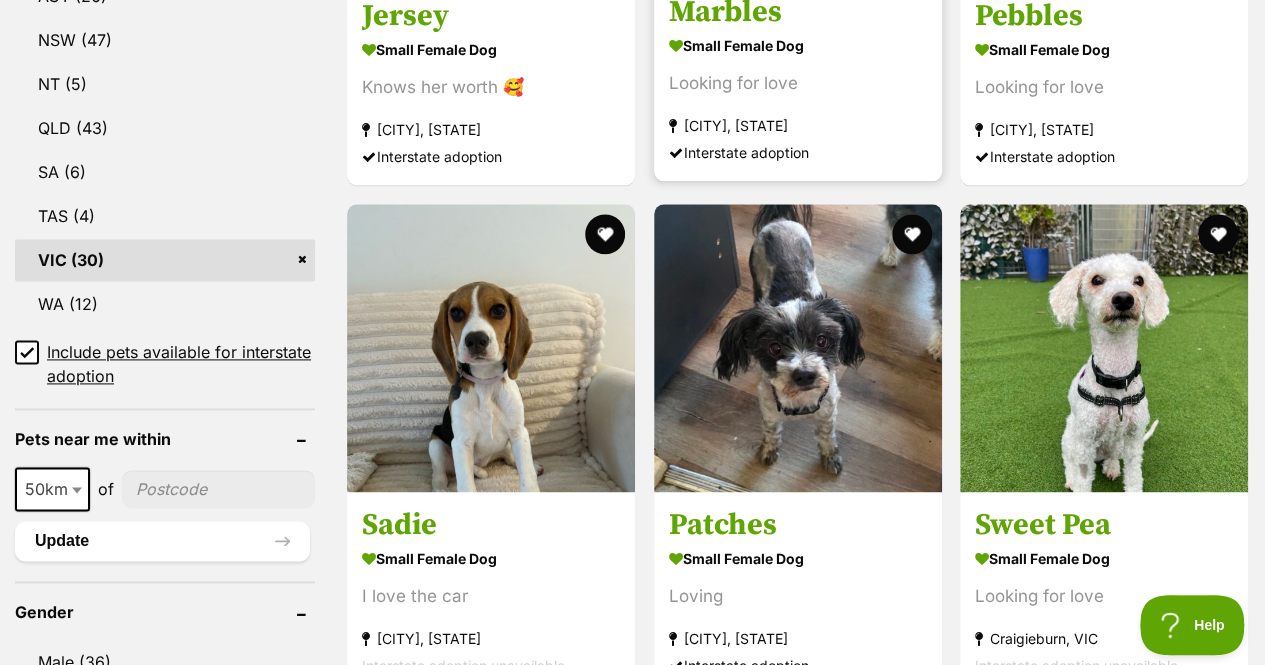 scroll, scrollTop: 1200, scrollLeft: 0, axis: vertical 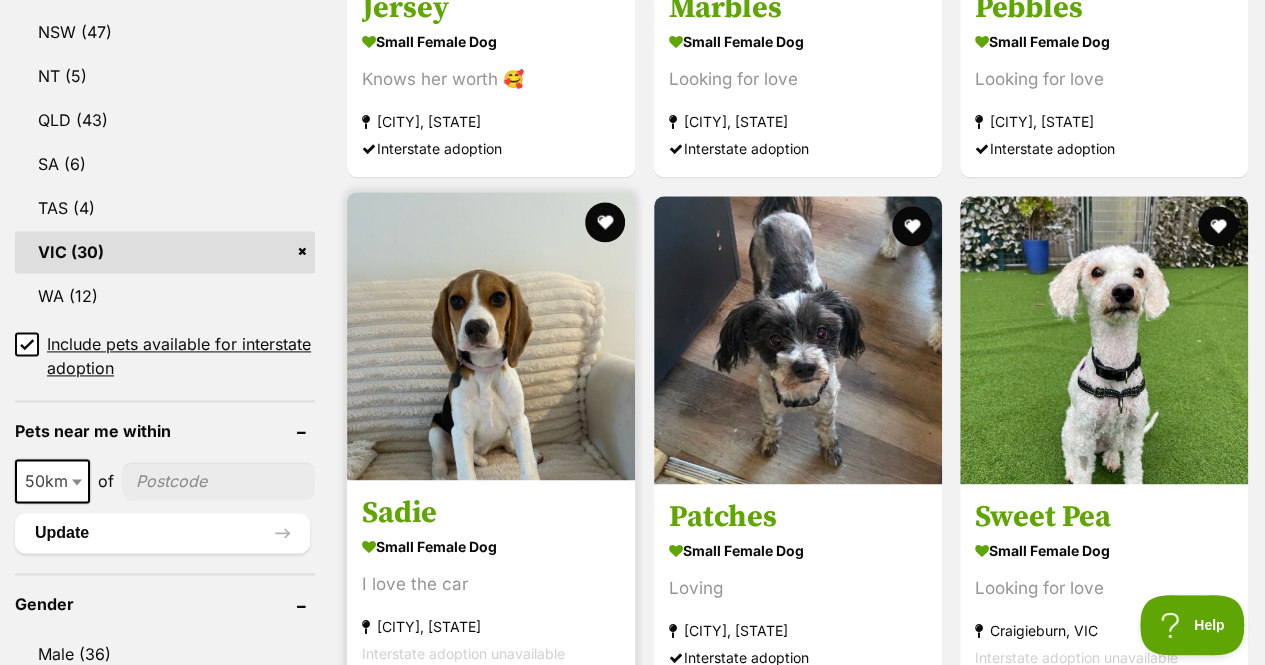 click at bounding box center (491, 336) 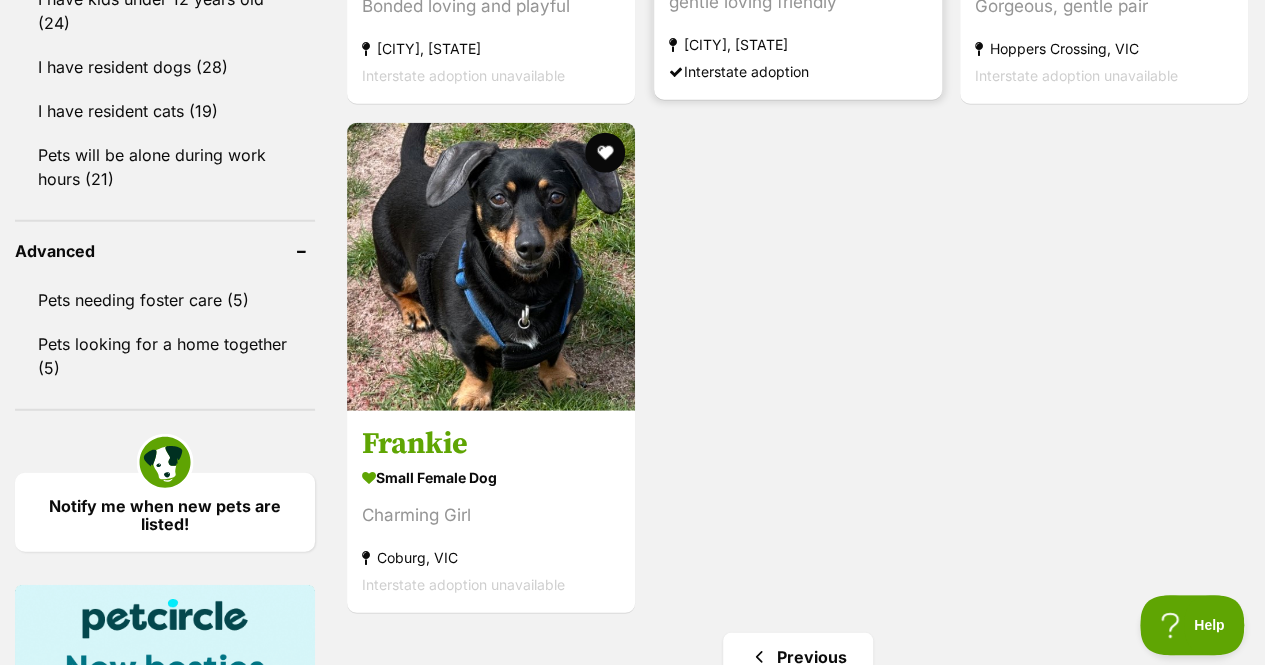 scroll, scrollTop: 2600, scrollLeft: 0, axis: vertical 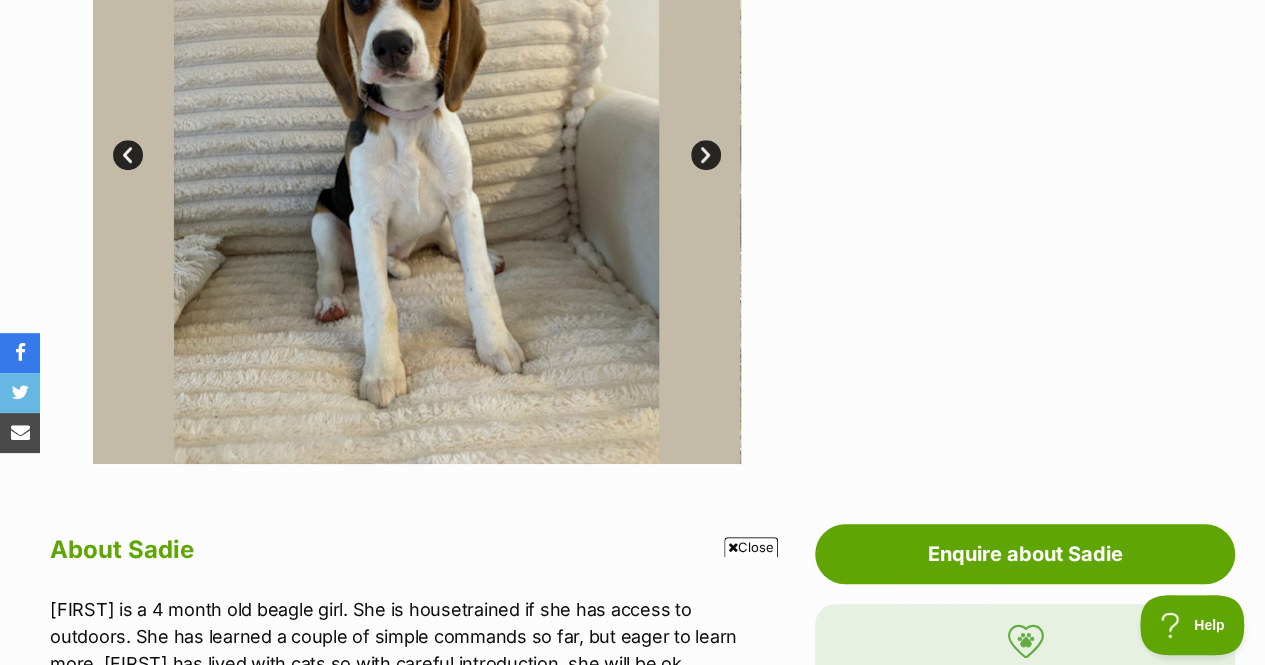 click at bounding box center (733, 547) 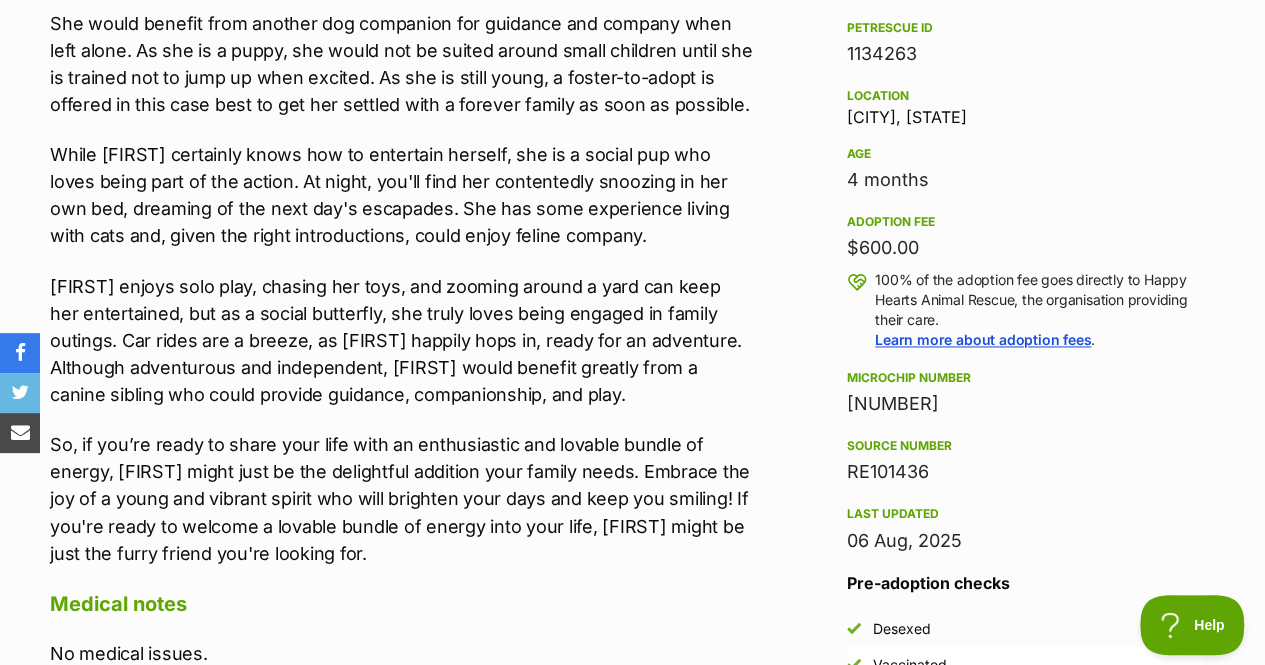 scroll, scrollTop: 1300, scrollLeft: 0, axis: vertical 